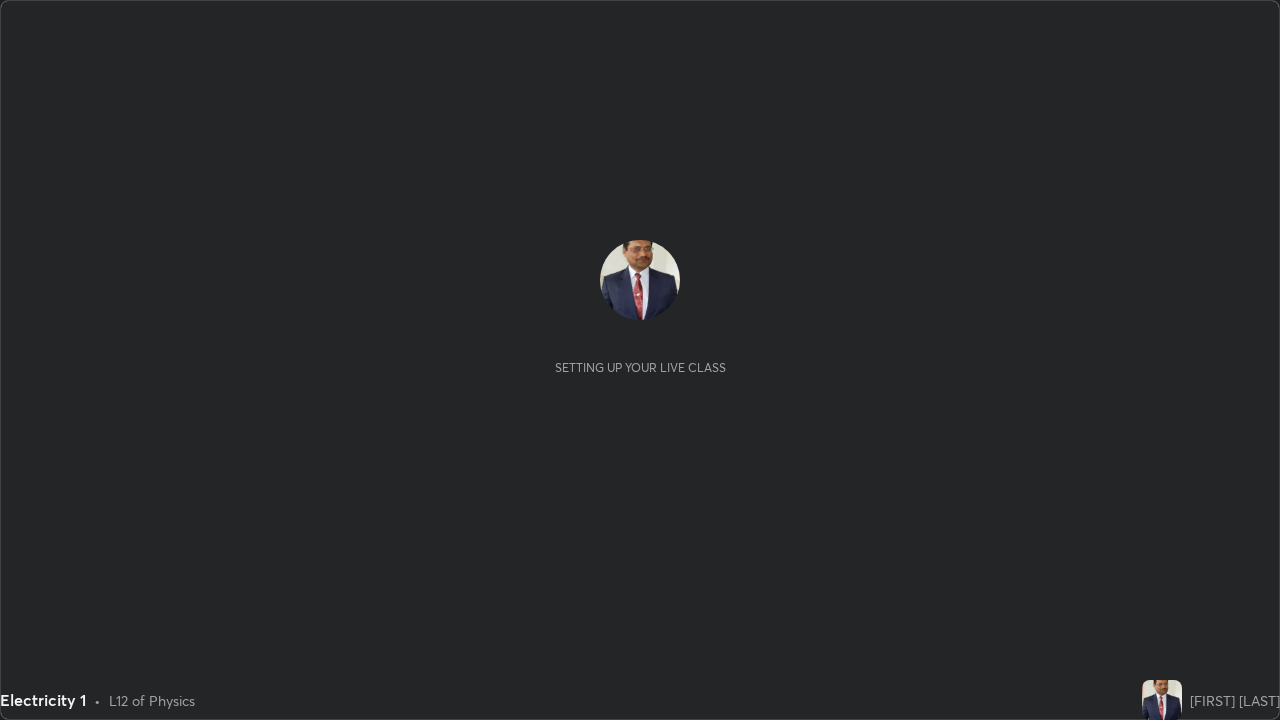 scroll, scrollTop: 0, scrollLeft: 0, axis: both 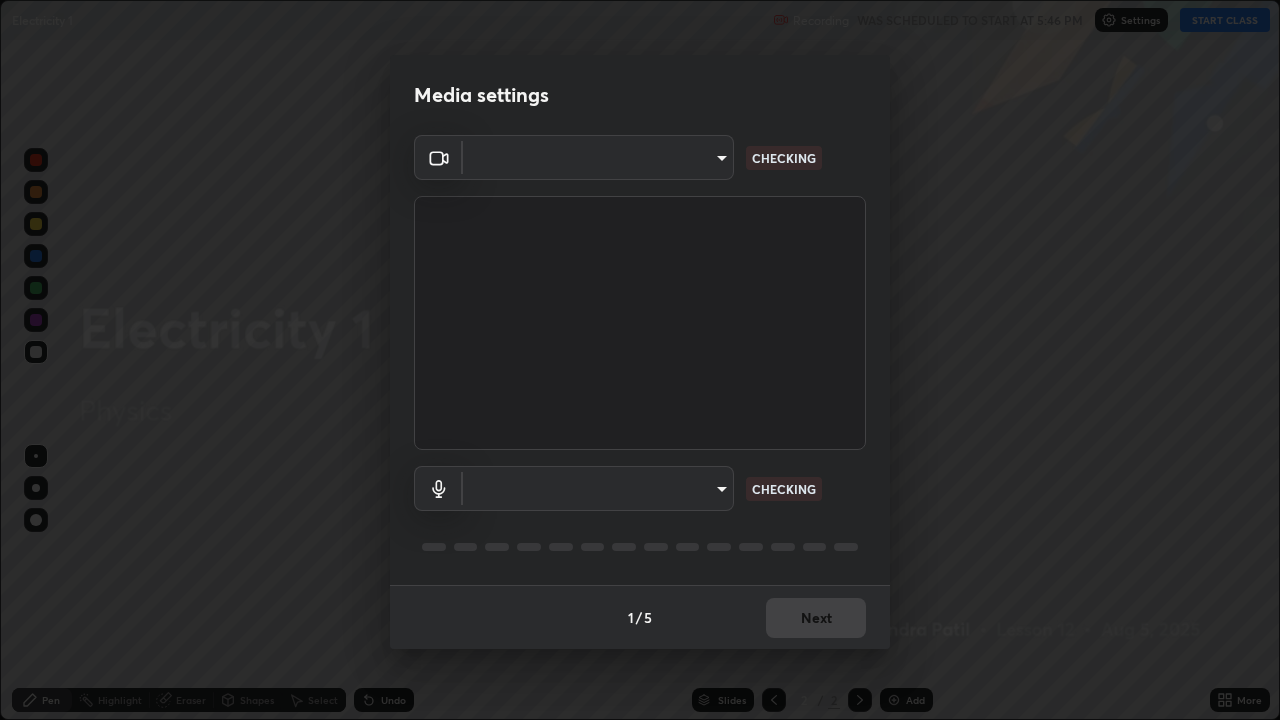 type on "c32f2d133d2fe4ebed6028c3ab396e6b2dbe6072f46fd66d39e62de35b14fd4d" 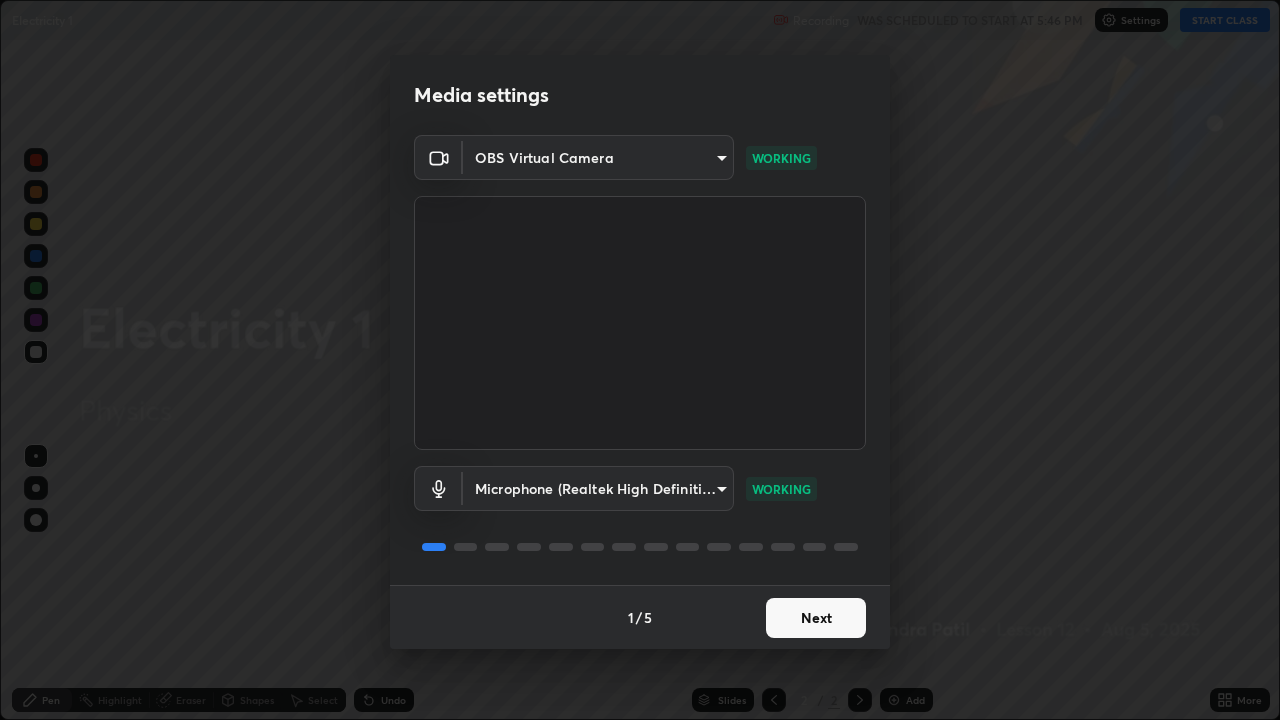 click on "Next" at bounding box center [816, 618] 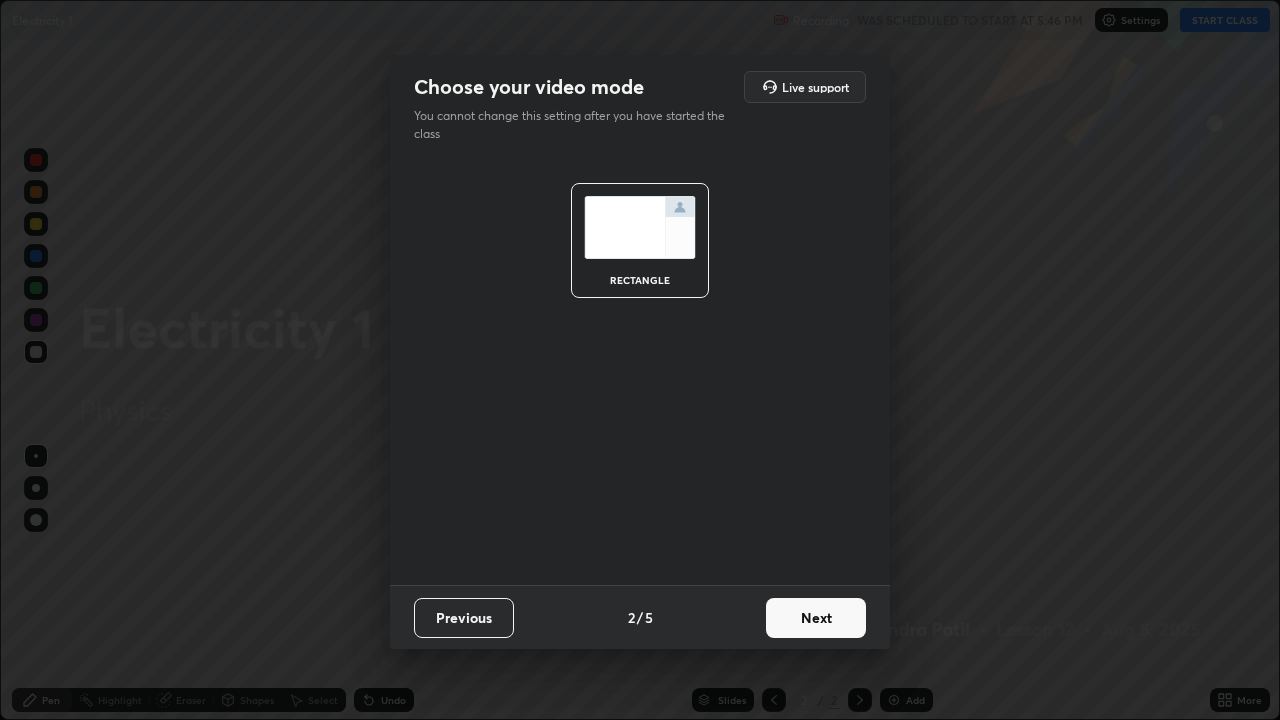 click on "Next" at bounding box center [816, 618] 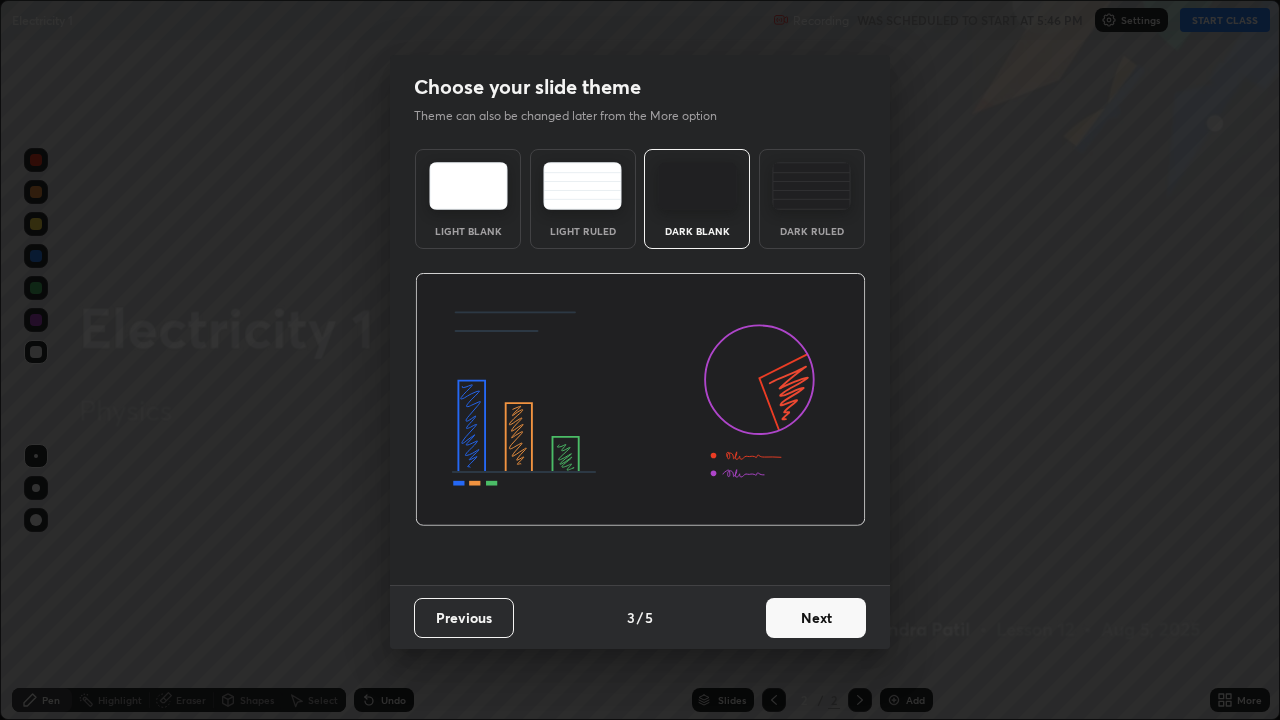 click on "Next" at bounding box center [816, 618] 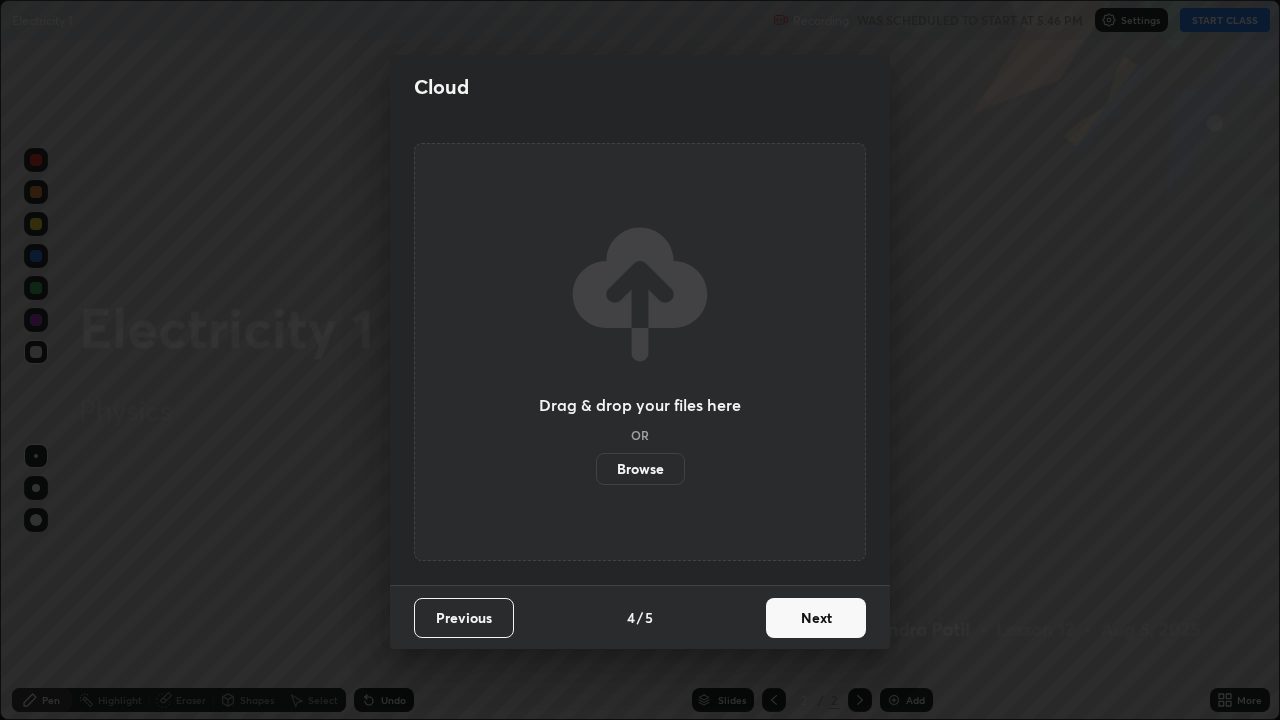 click on "Next" at bounding box center [816, 618] 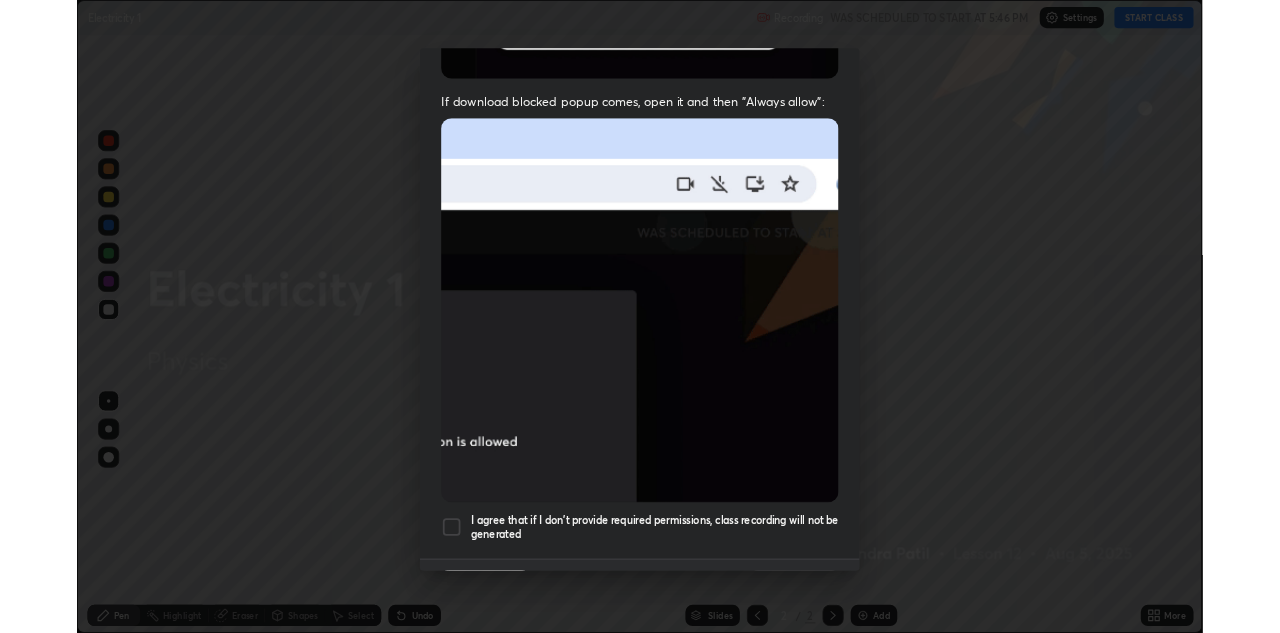 scroll, scrollTop: 406, scrollLeft: 0, axis: vertical 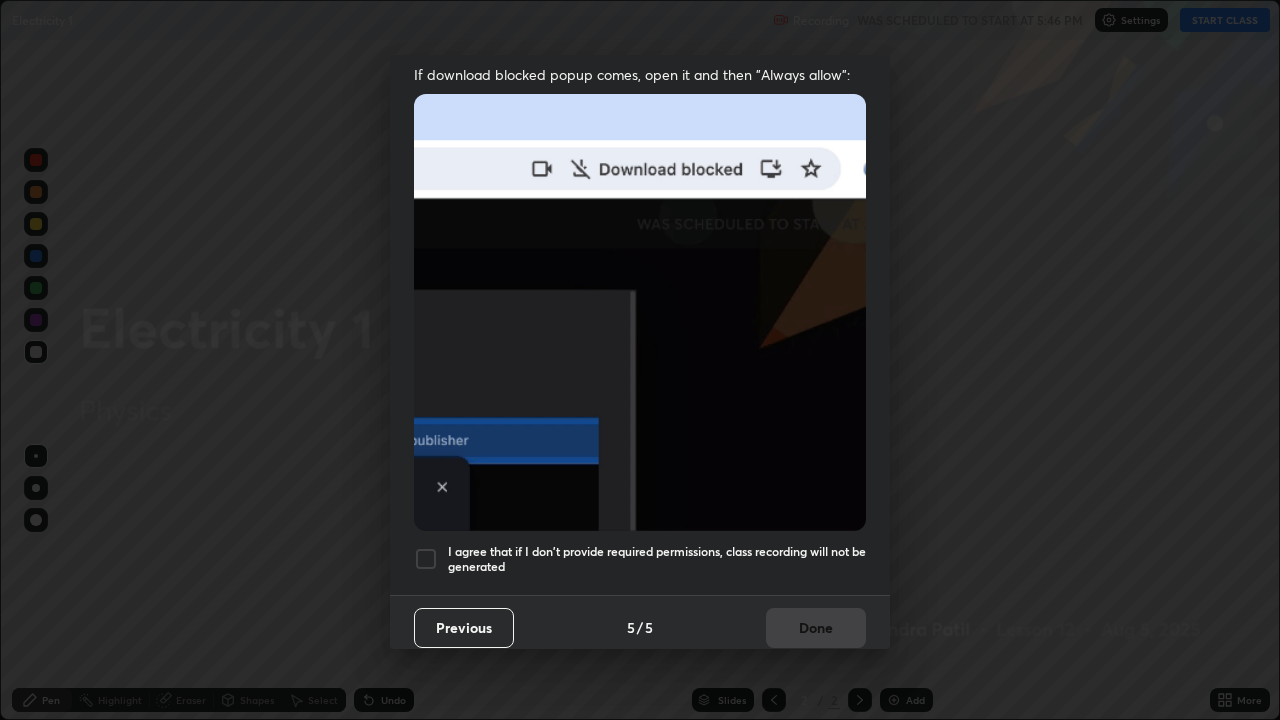 click at bounding box center [426, 559] 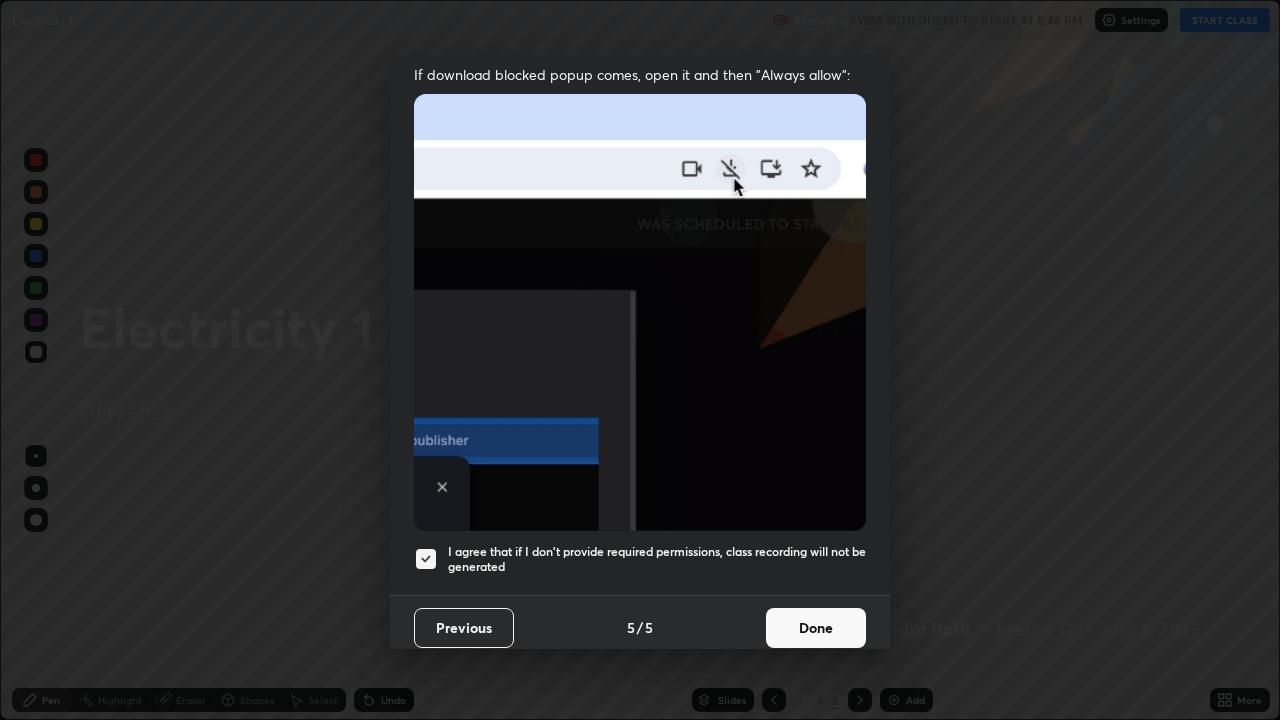 click on "Done" at bounding box center [816, 628] 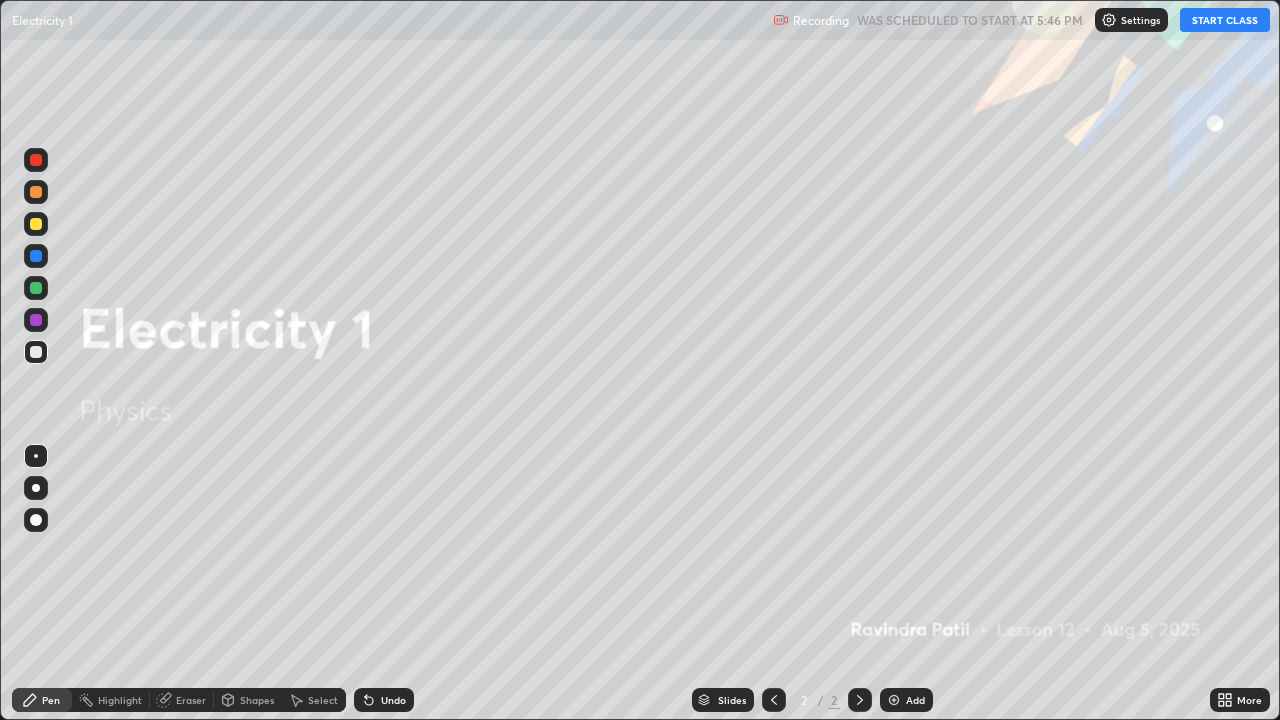 click on "START CLASS" at bounding box center [1225, 20] 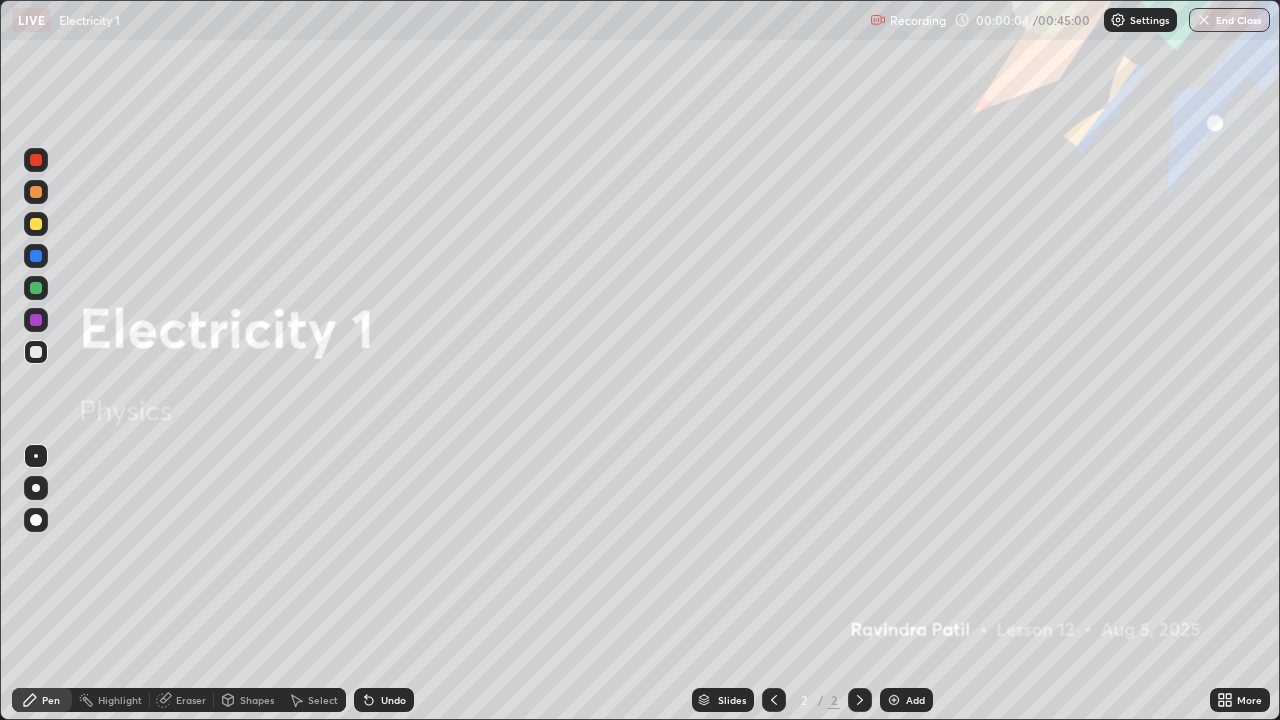 click on "Add" at bounding box center [915, 700] 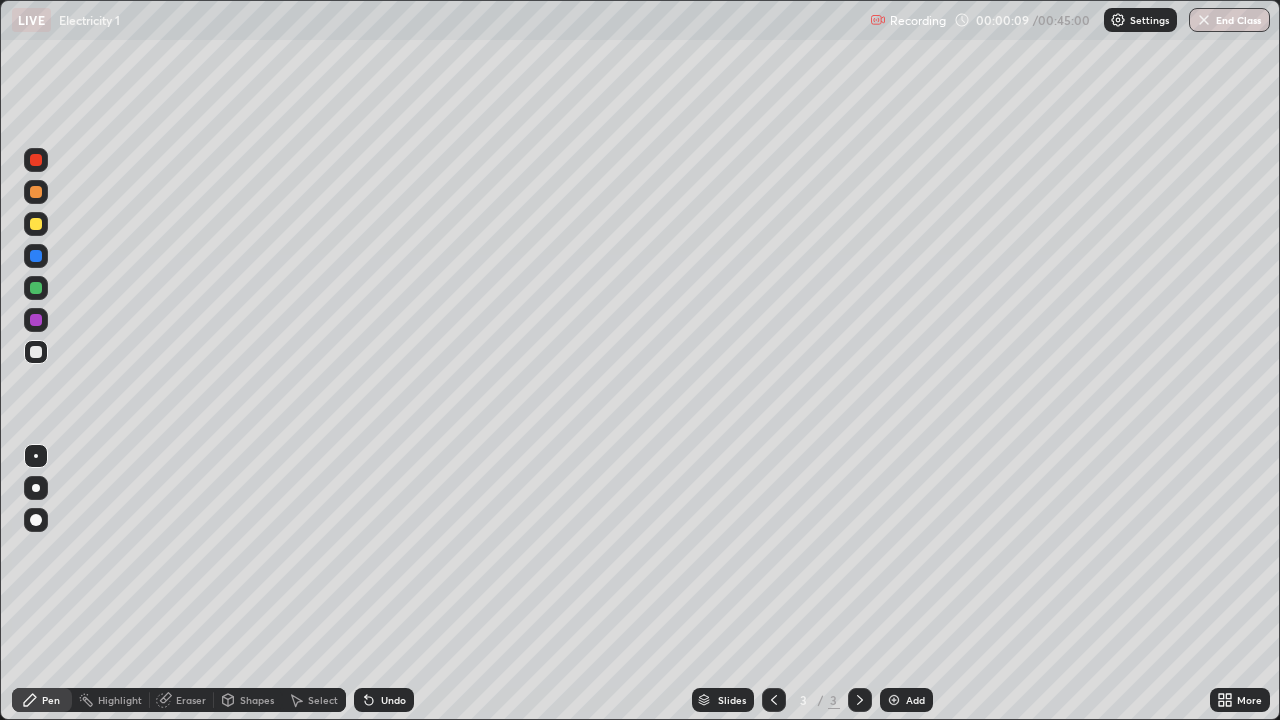 click on "Add" at bounding box center [915, 700] 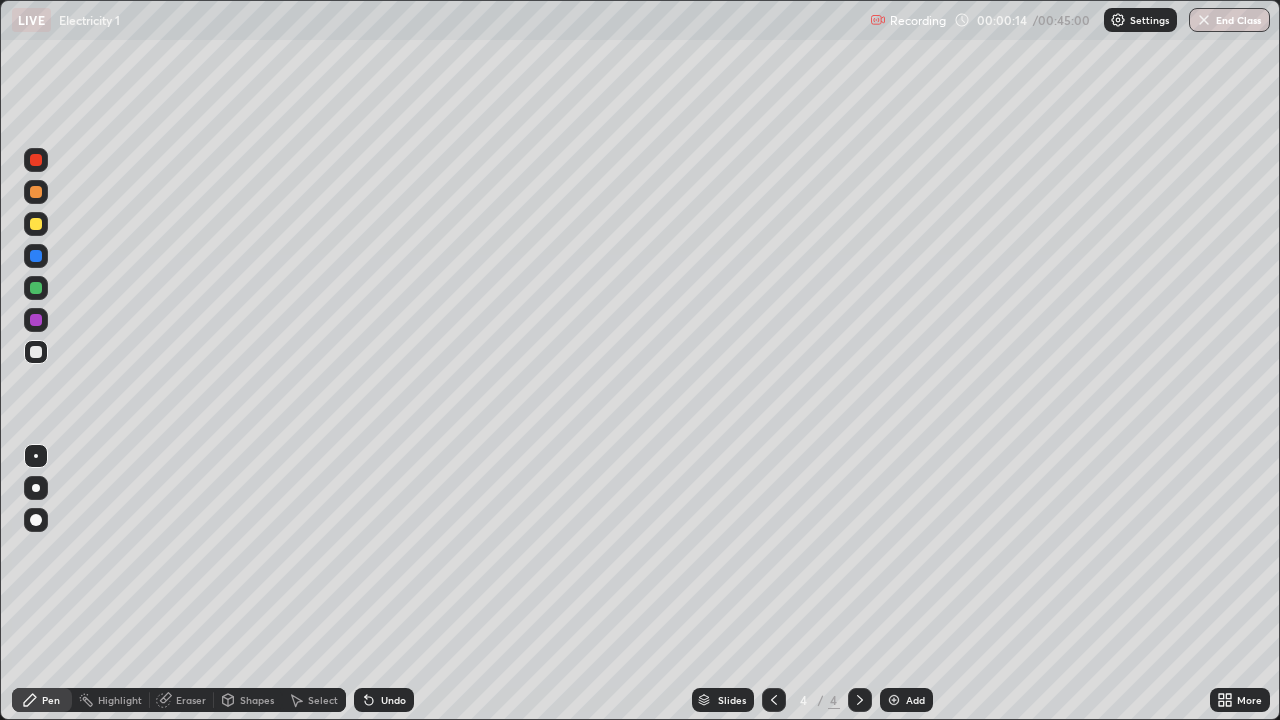 click at bounding box center [36, 224] 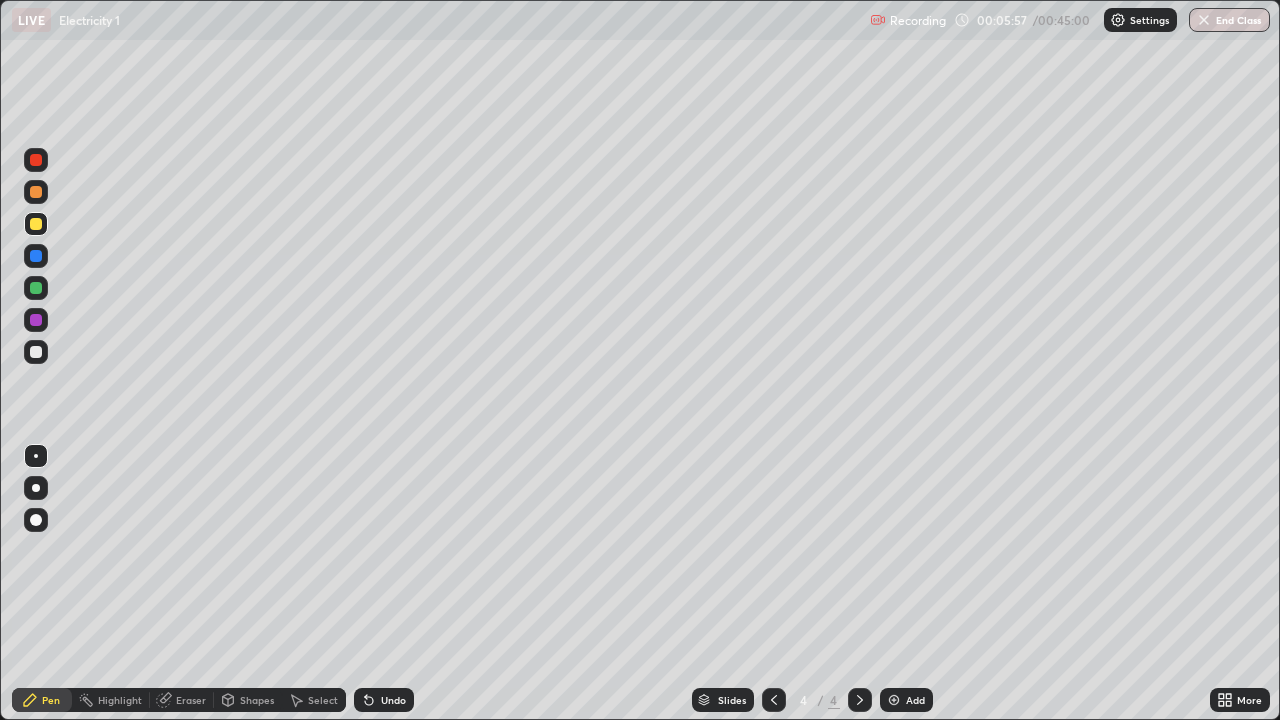 click at bounding box center (36, 224) 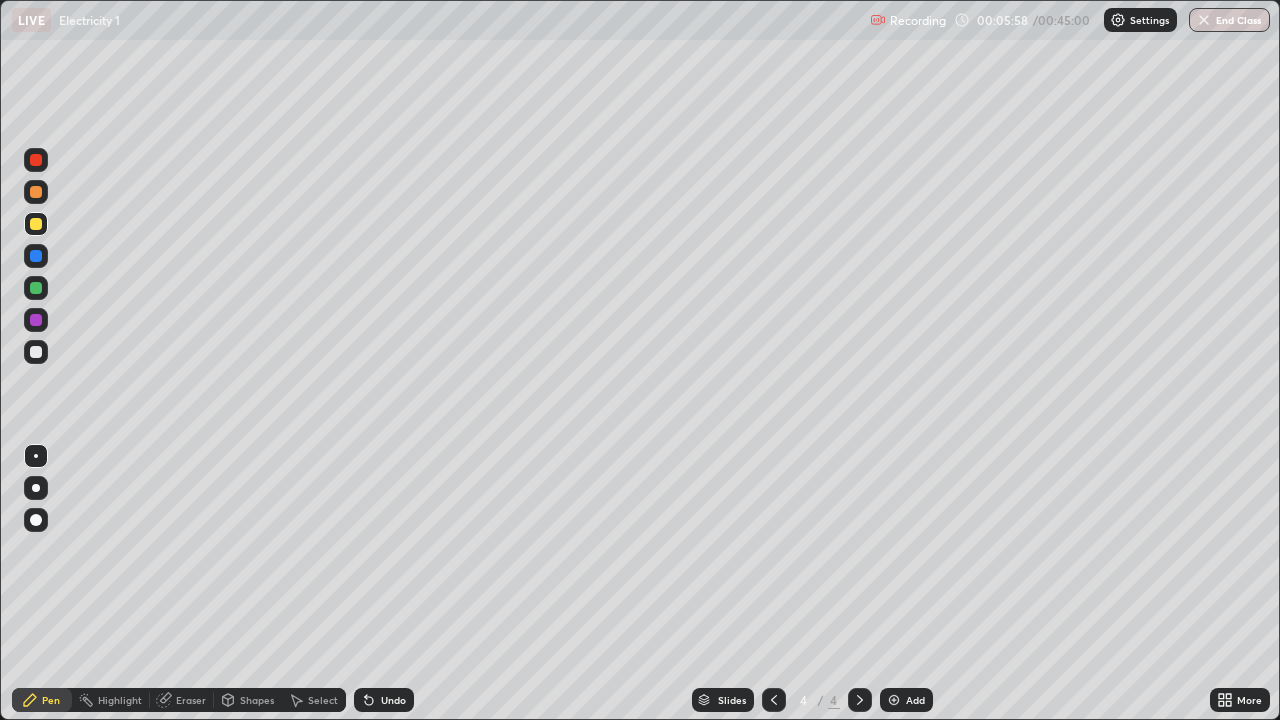 click at bounding box center (36, 224) 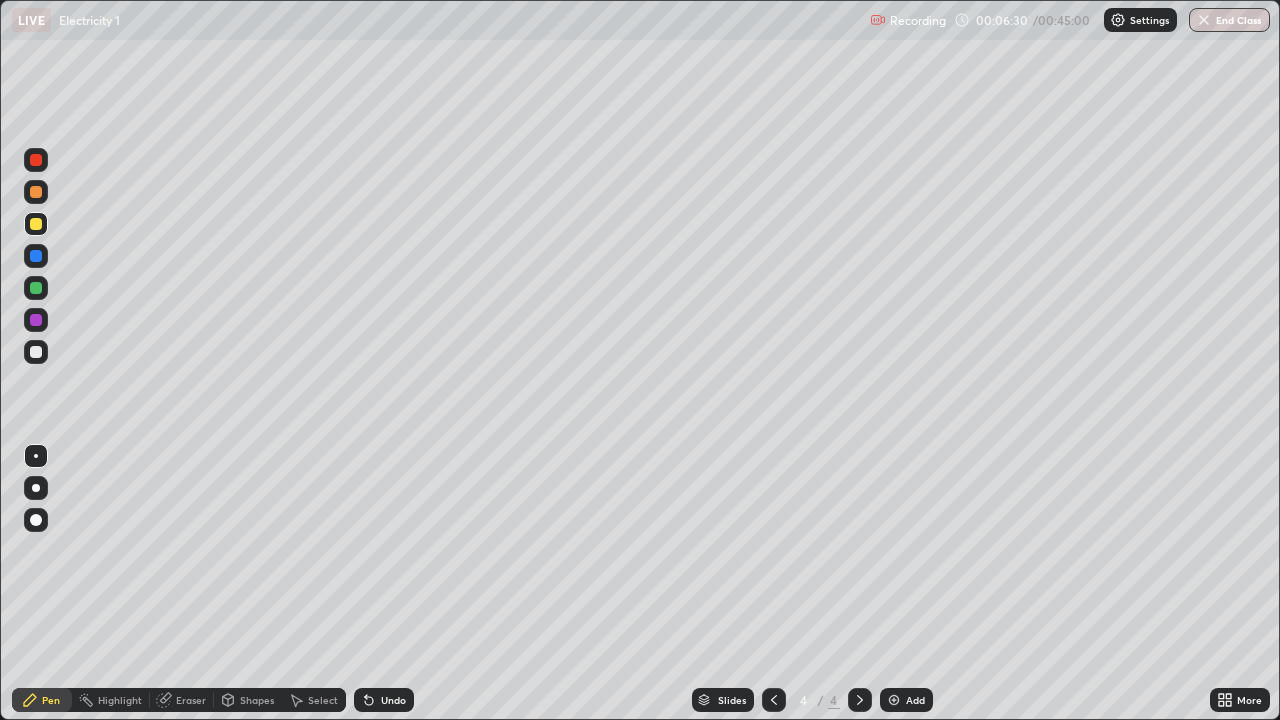 click at bounding box center [36, 352] 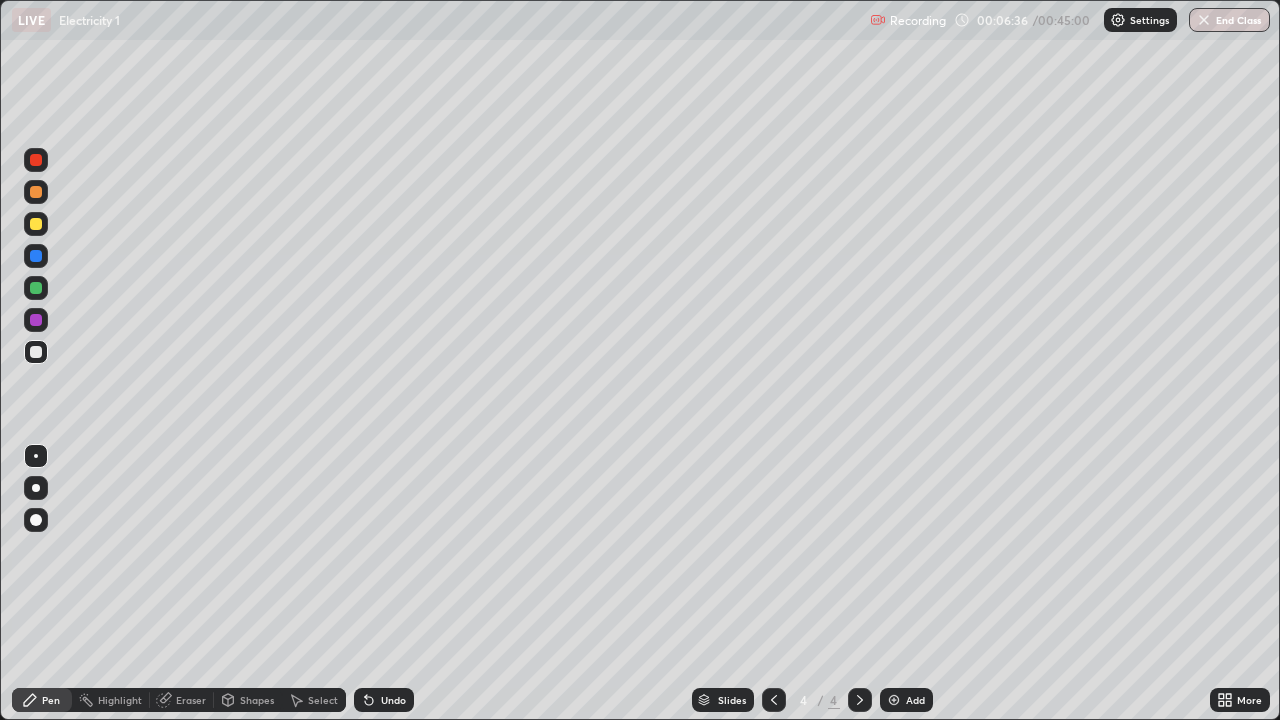 click on "Undo" at bounding box center [393, 700] 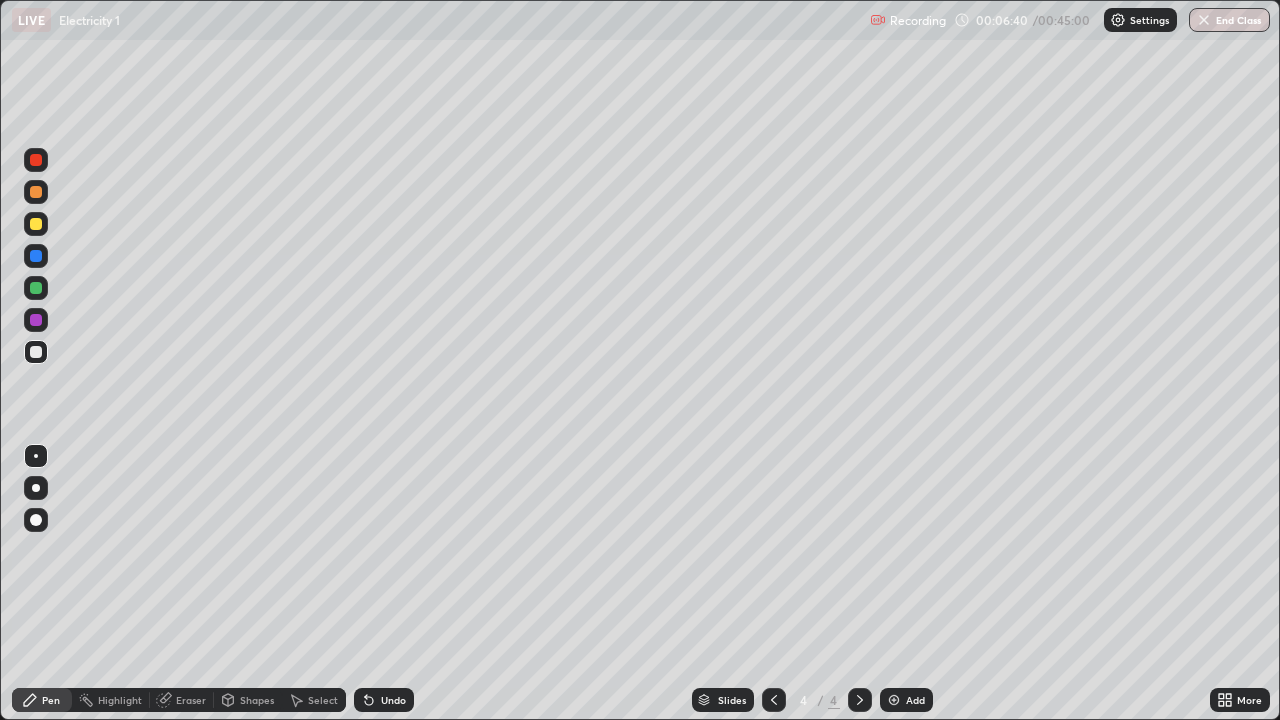 click on "Undo" at bounding box center (393, 700) 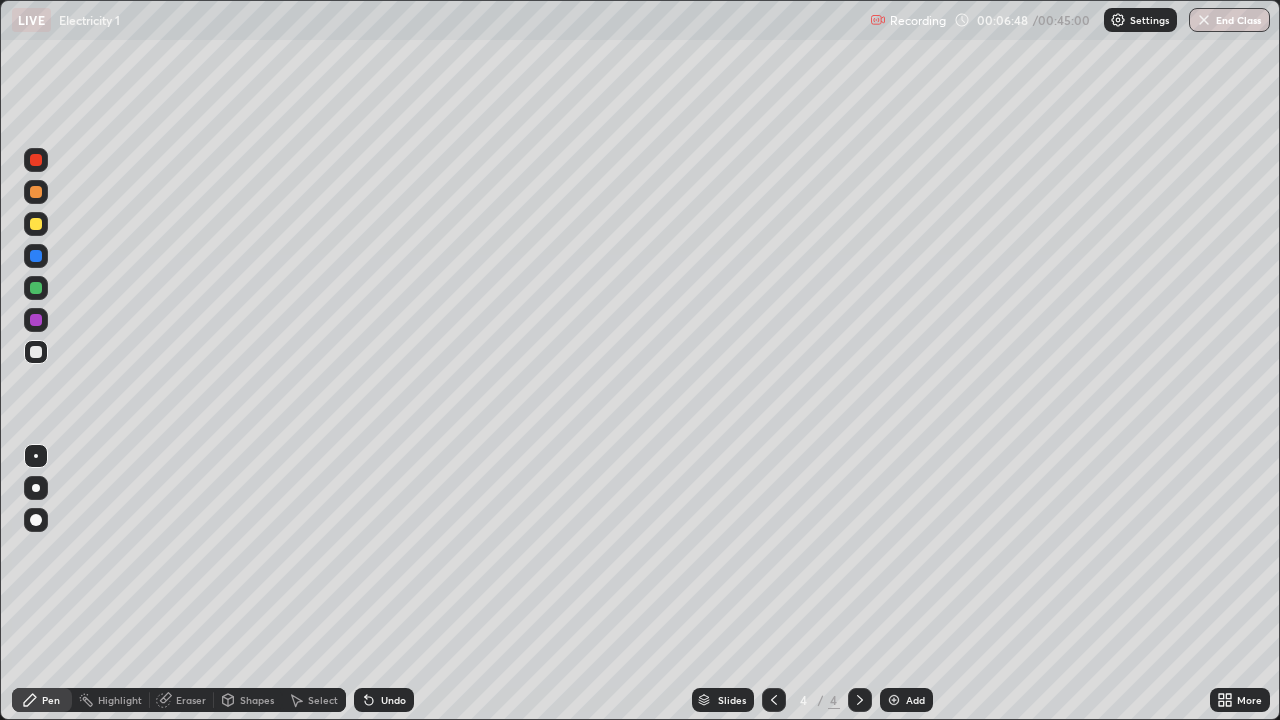 click at bounding box center (36, 352) 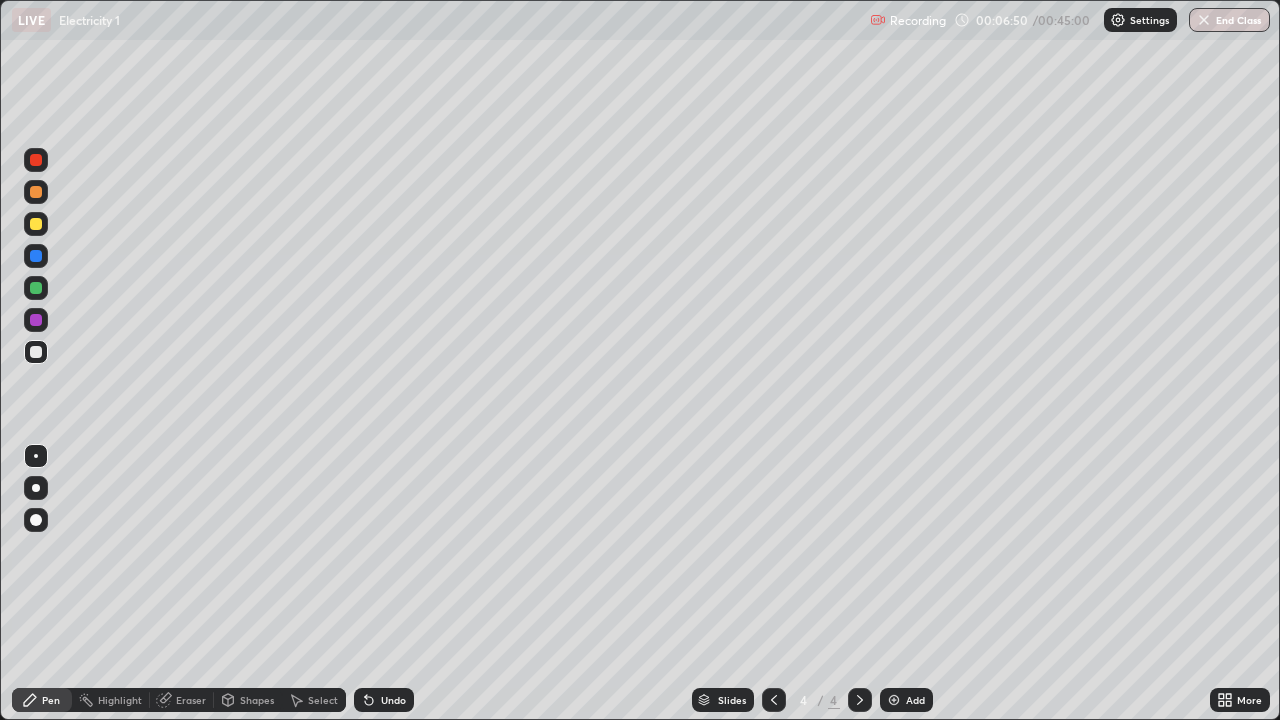 click at bounding box center [36, 288] 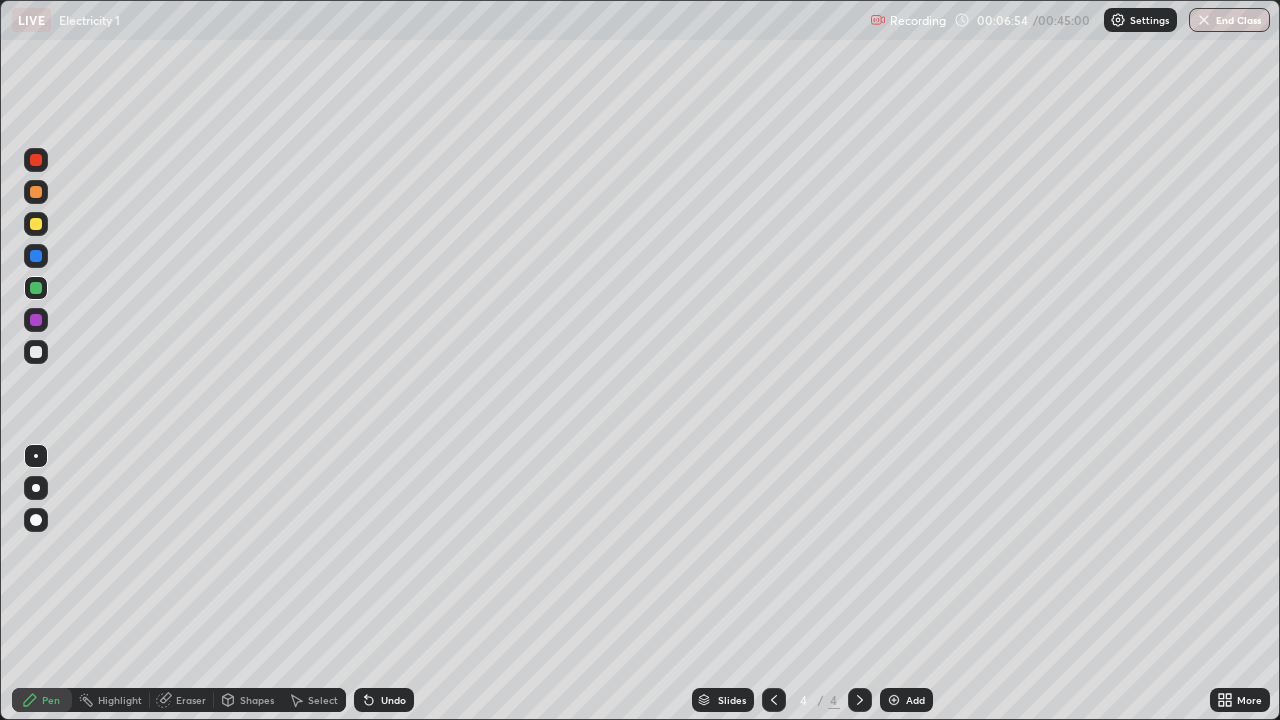 click at bounding box center (36, 352) 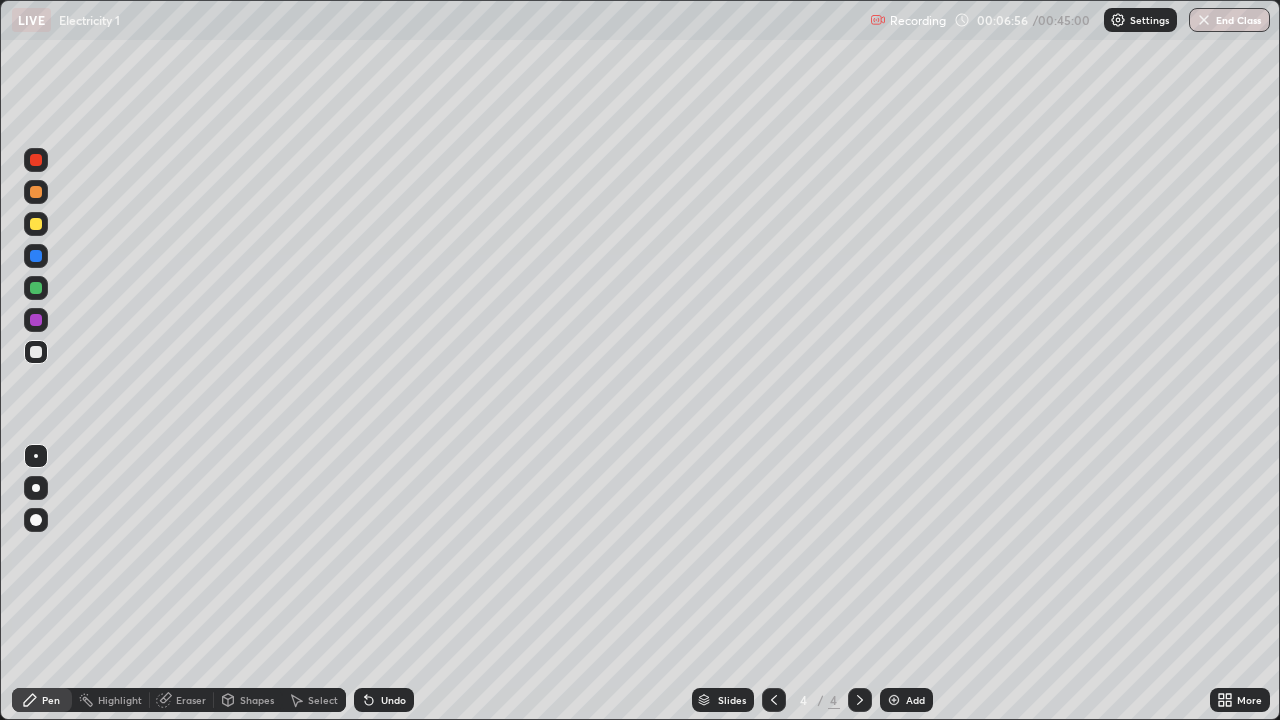 click on "Undo" at bounding box center [393, 700] 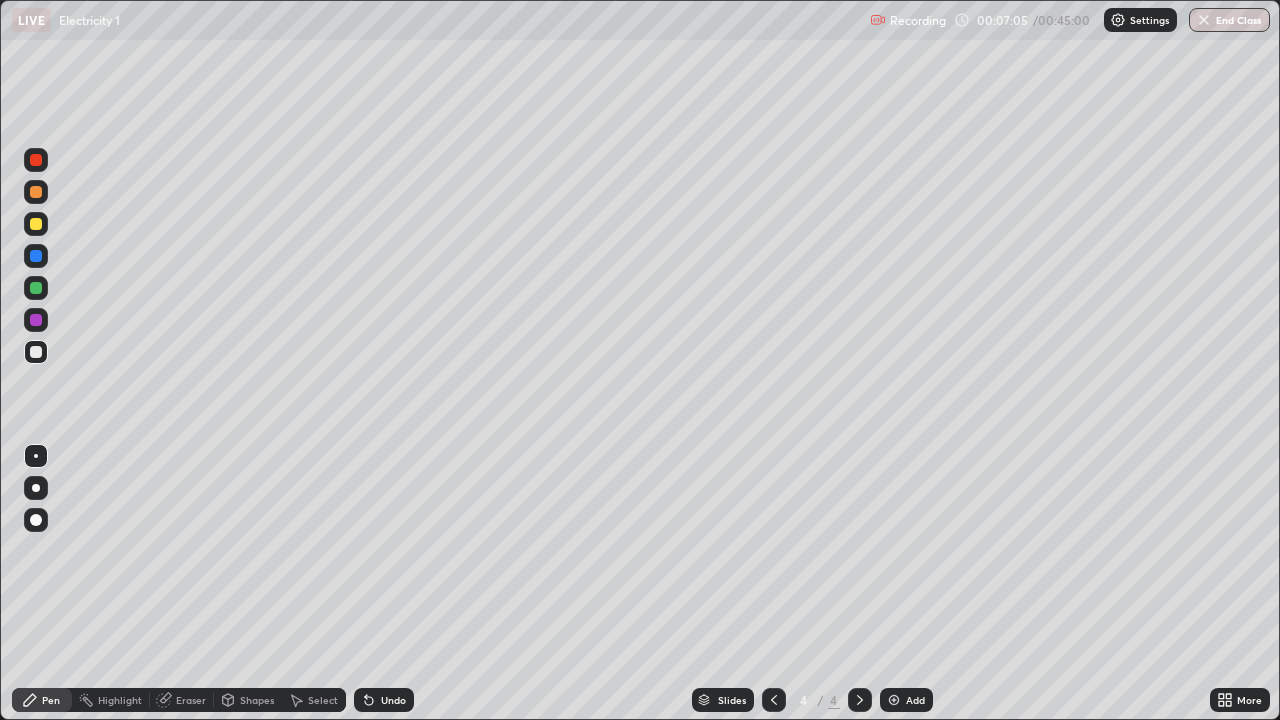 click on "Eraser" at bounding box center (191, 700) 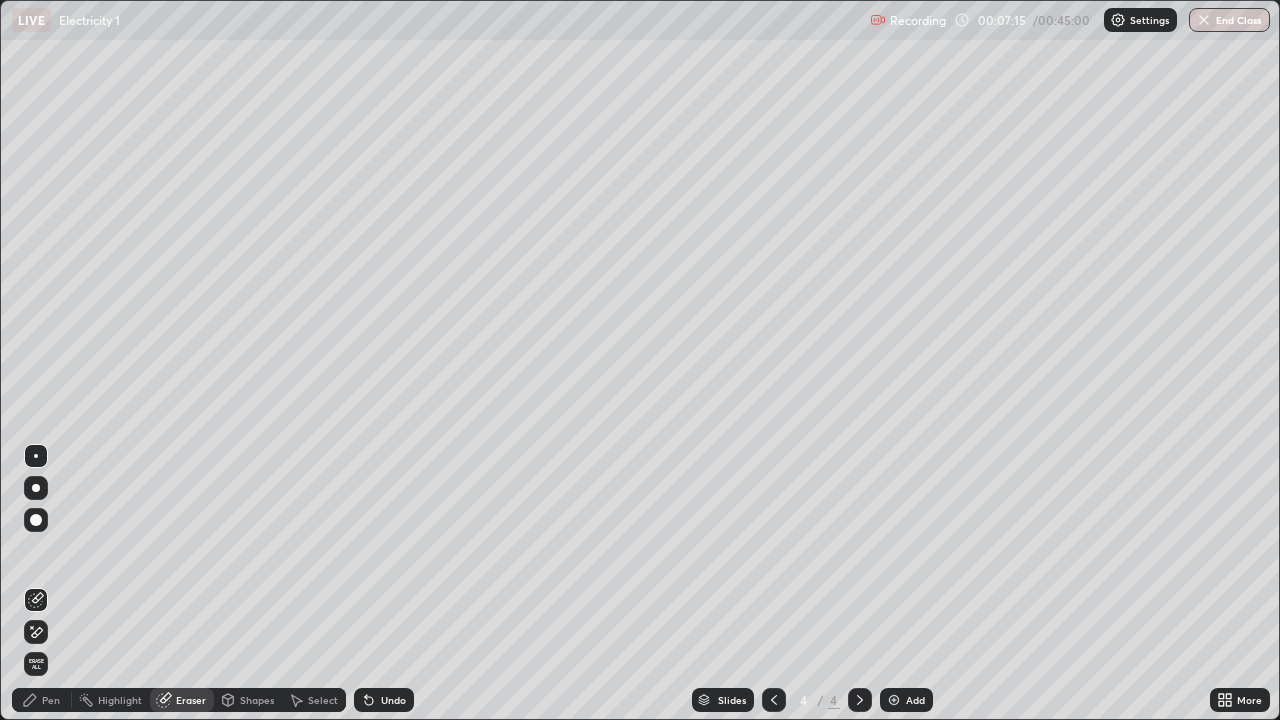 click on "Pen" at bounding box center (42, 700) 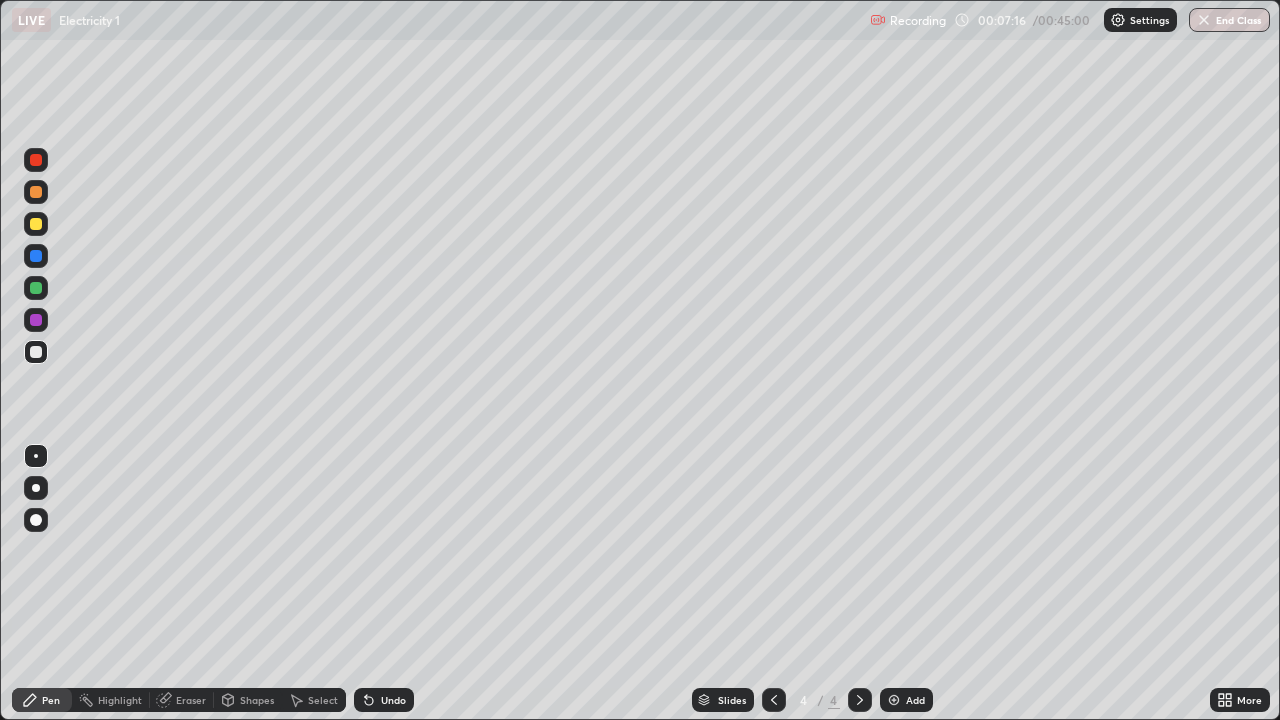 click at bounding box center [36, 352] 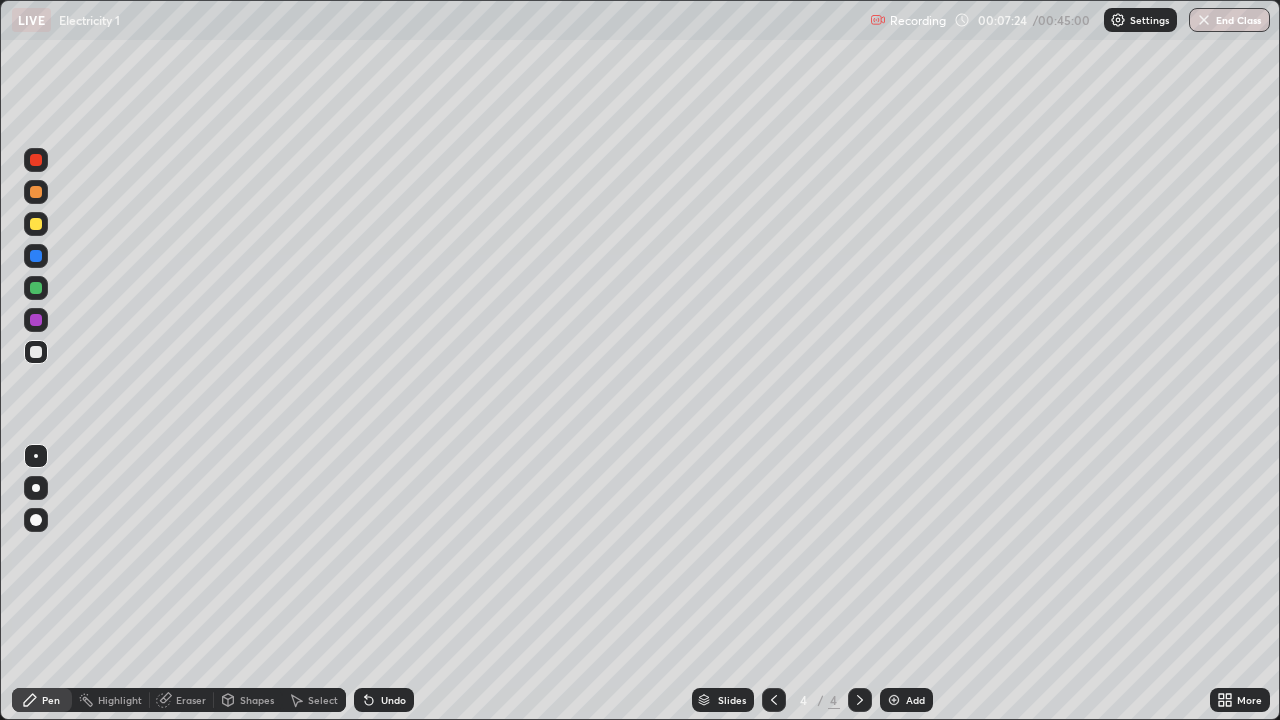 click on "Eraser" at bounding box center (191, 700) 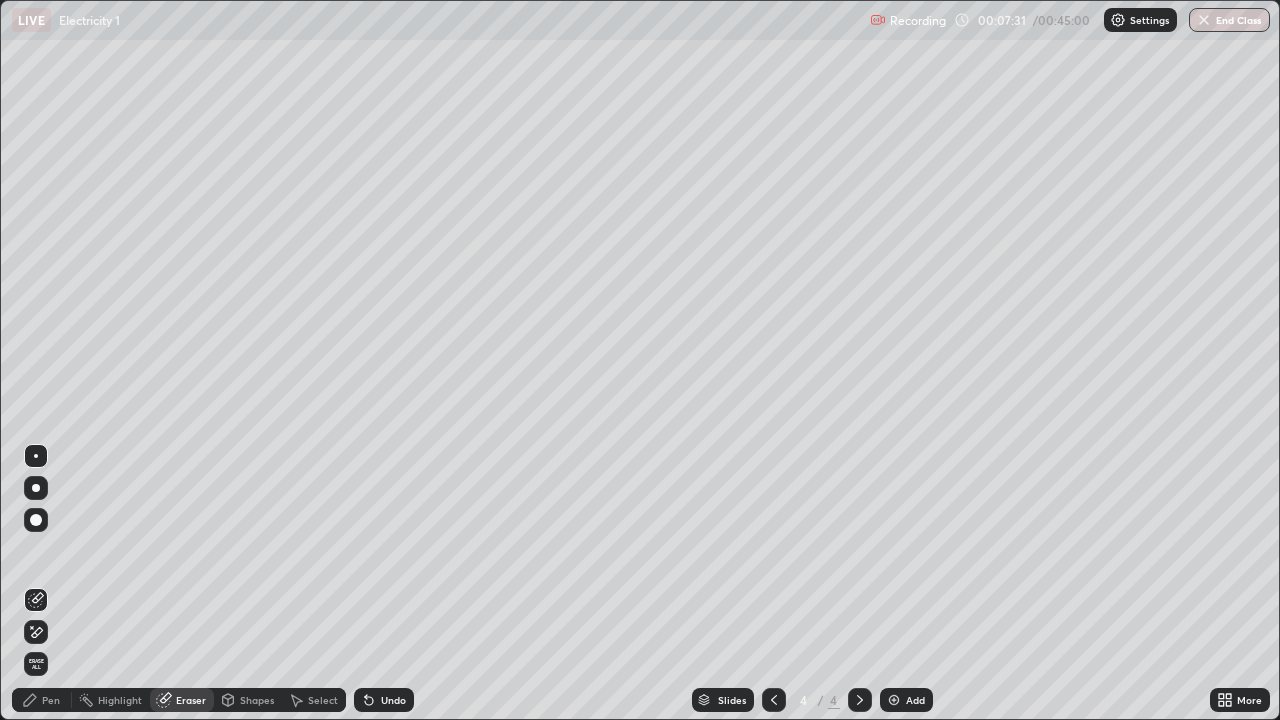click on "Pen" at bounding box center (51, 700) 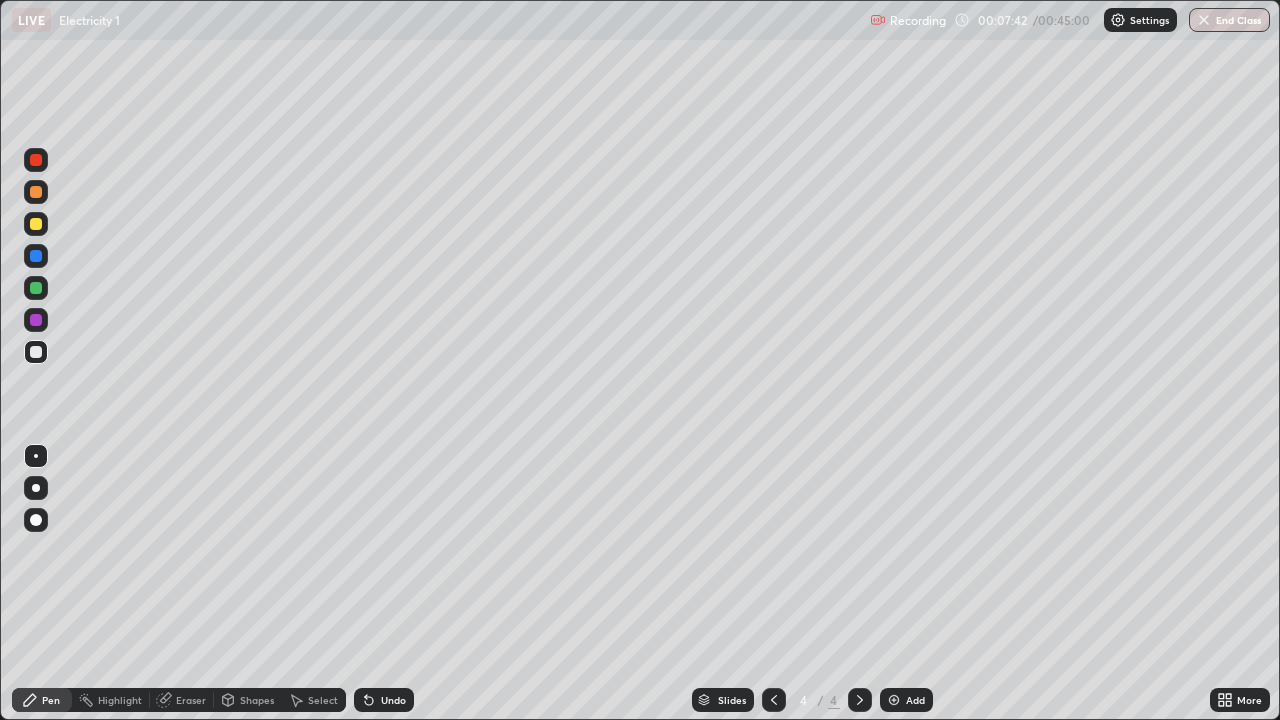 click at bounding box center [36, 256] 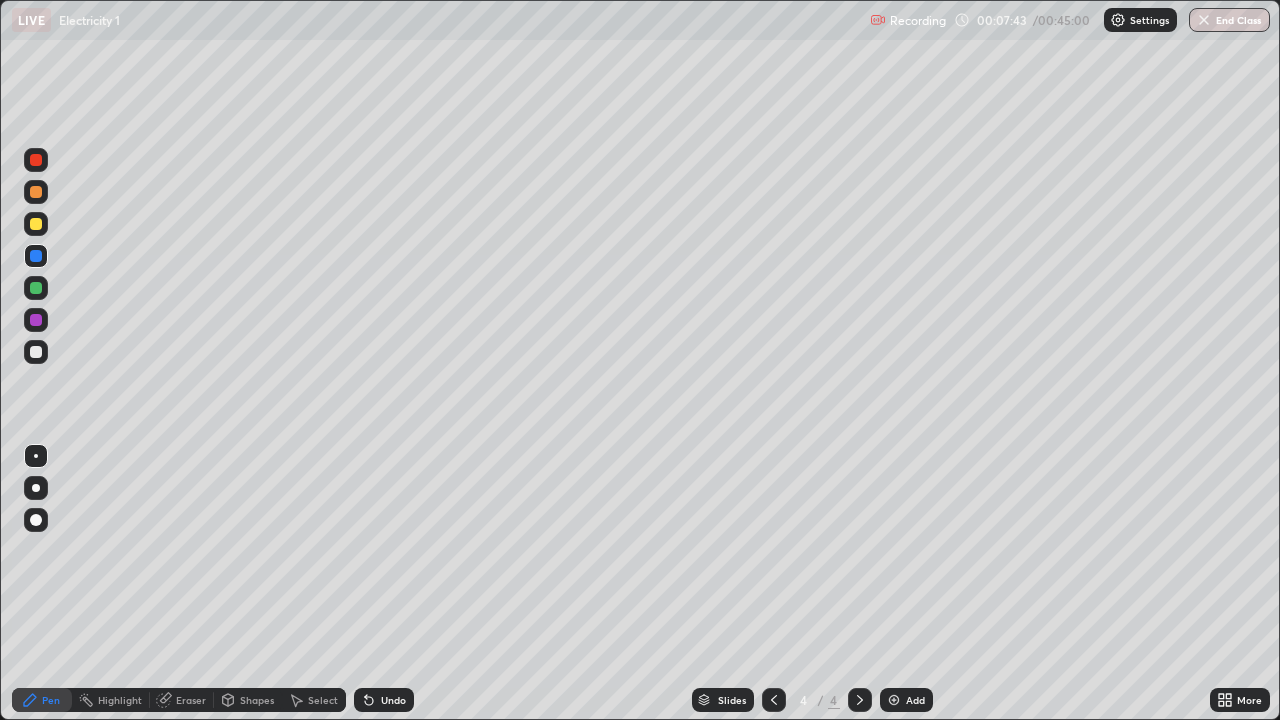 click at bounding box center [36, 224] 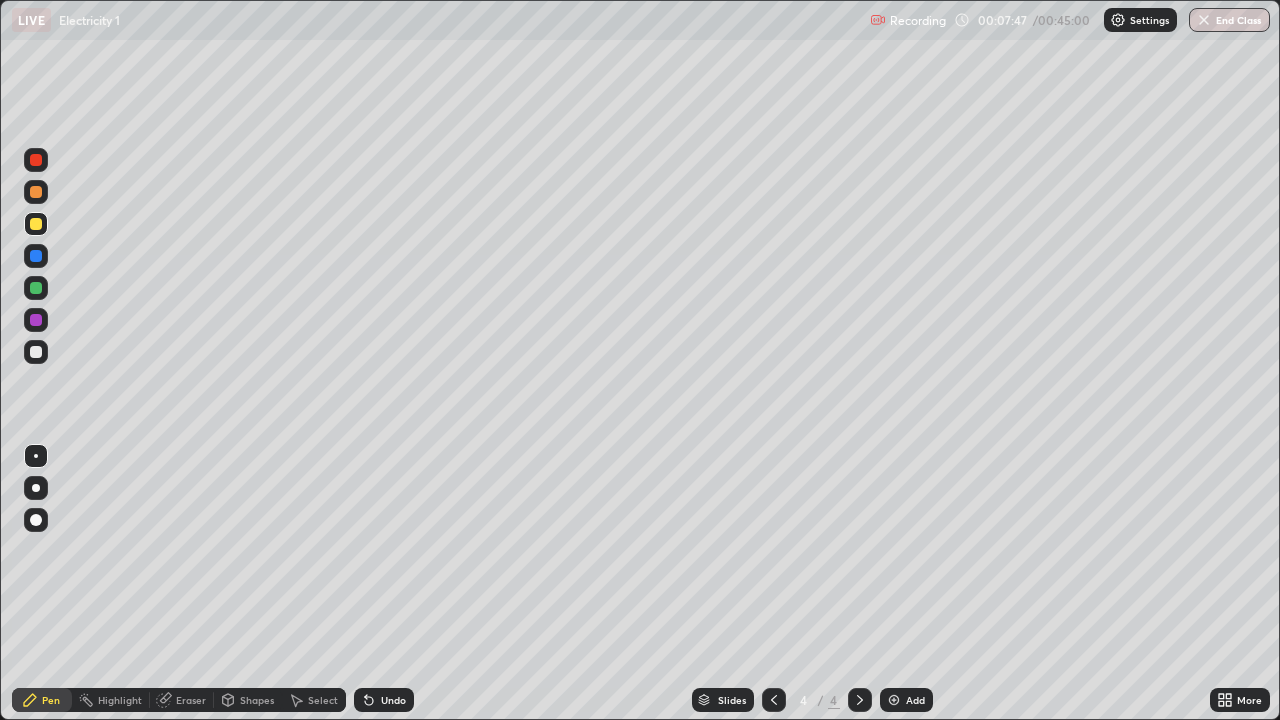 click 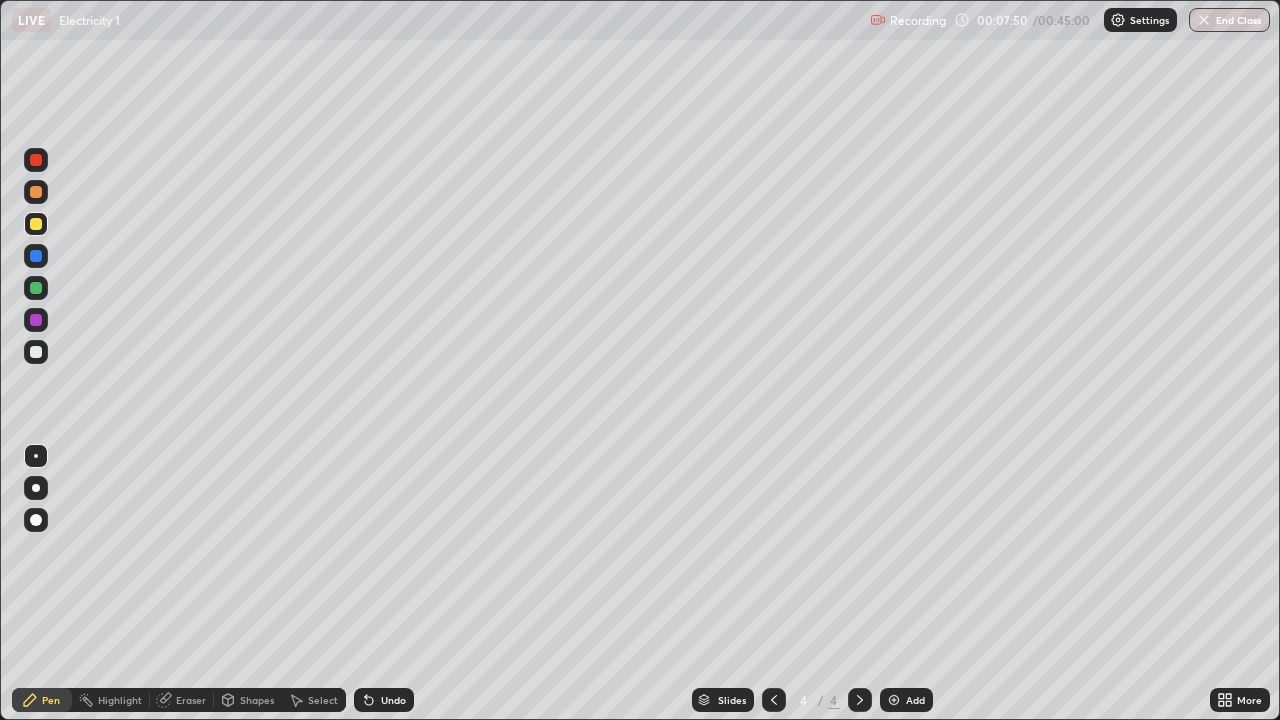 click on "Undo" at bounding box center (384, 700) 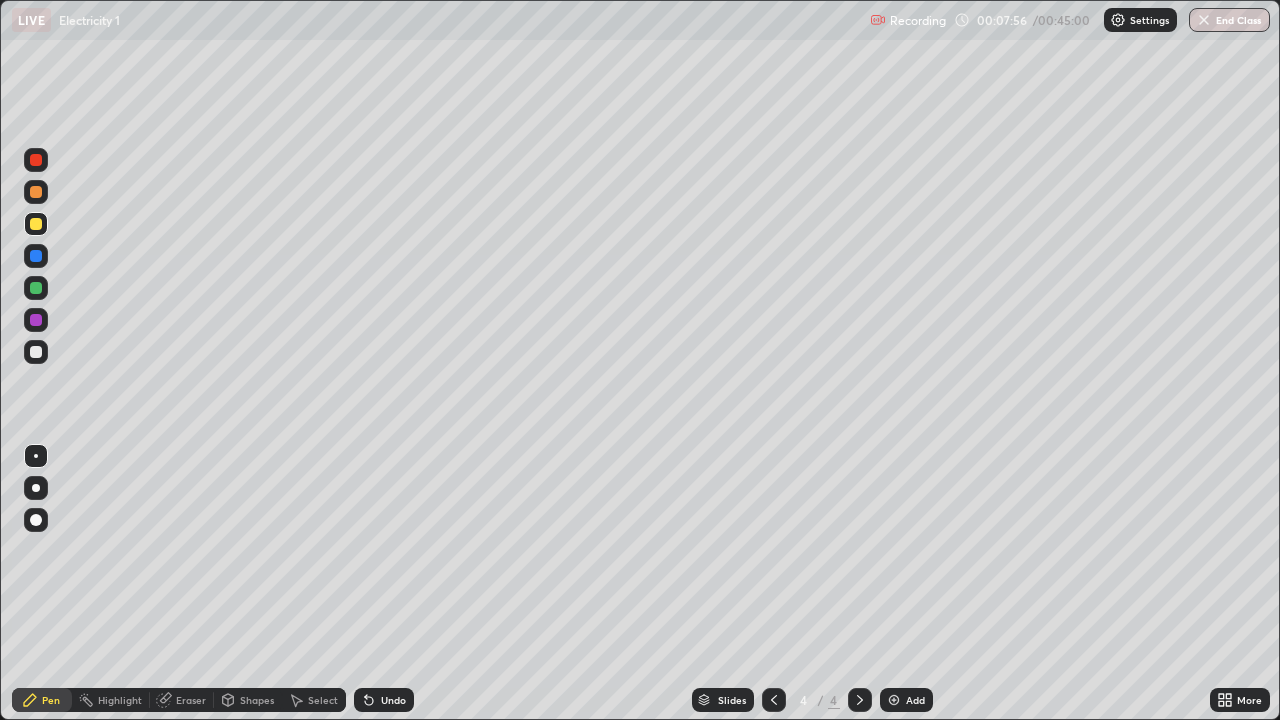 click at bounding box center [36, 320] 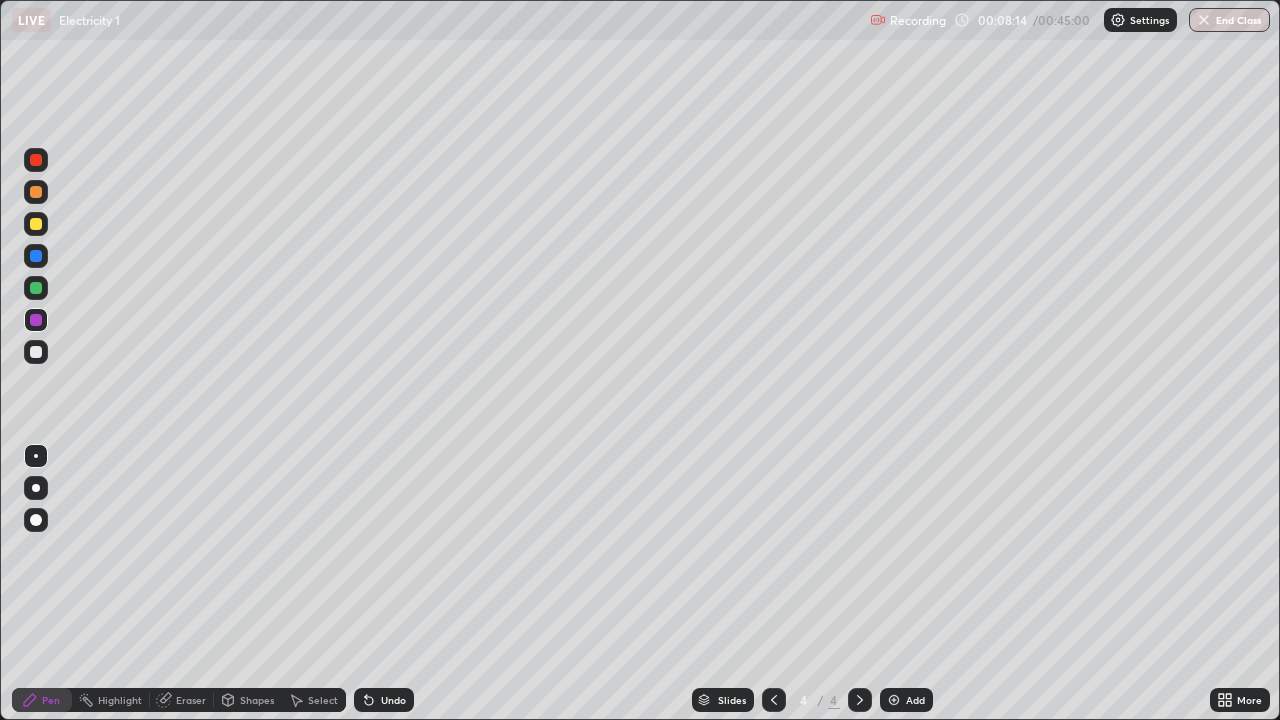 click at bounding box center [36, 192] 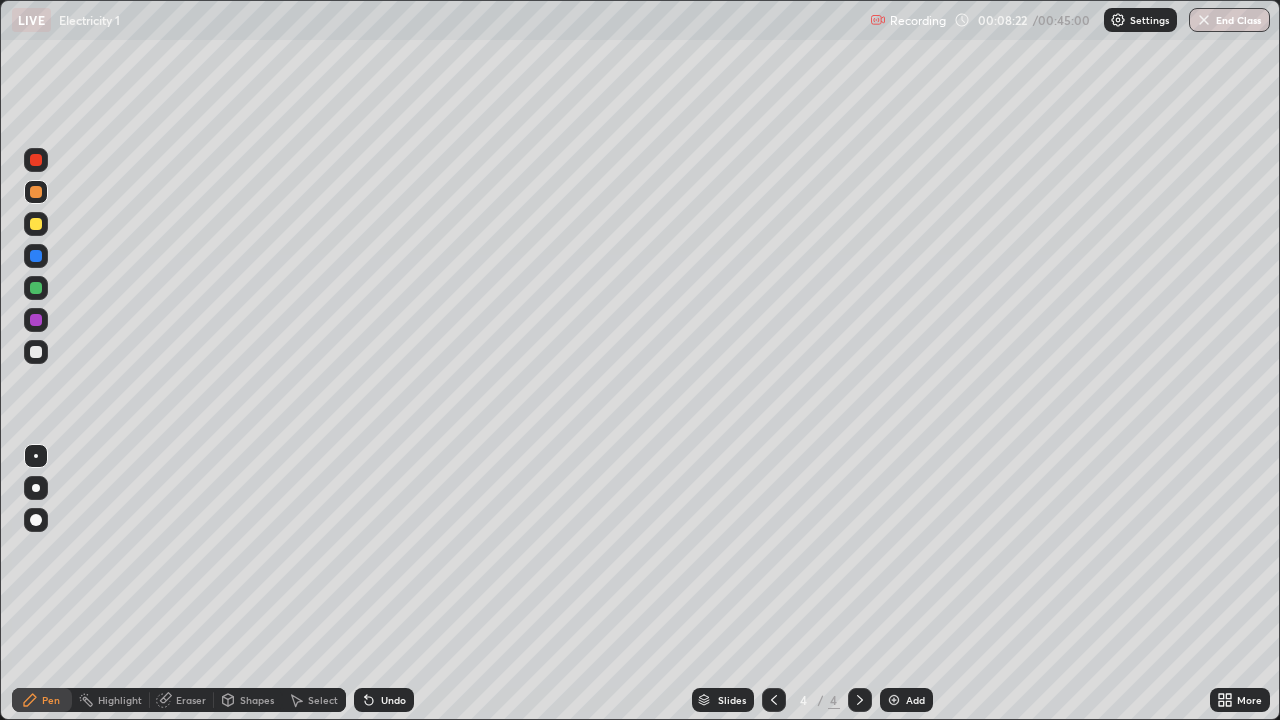 click on "Undo" at bounding box center [393, 700] 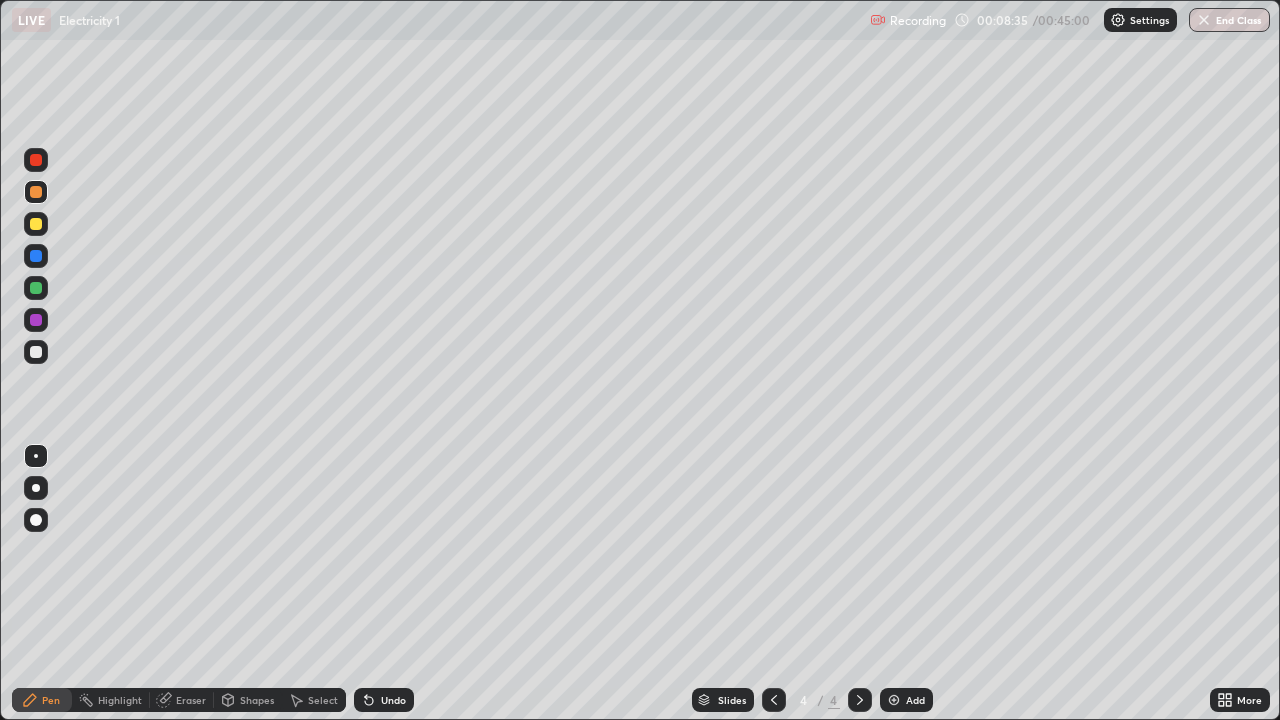 click on "Pen" at bounding box center (51, 700) 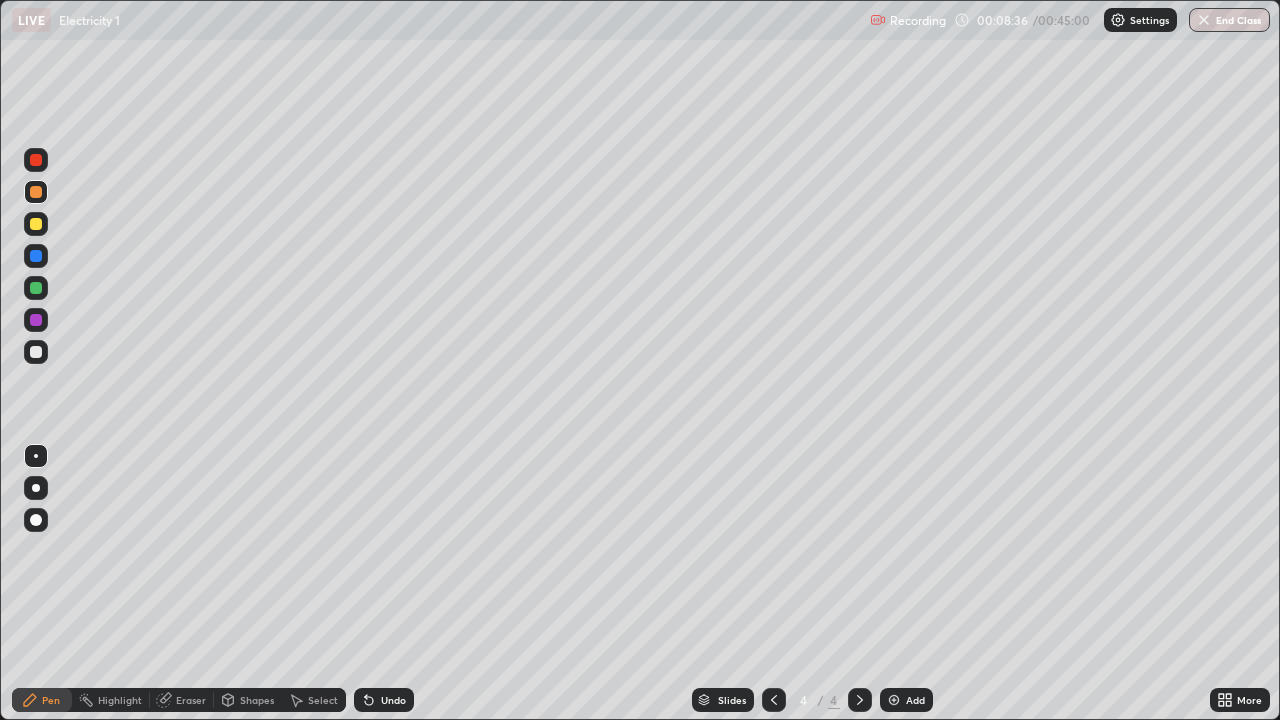 click on "Pen" at bounding box center (51, 700) 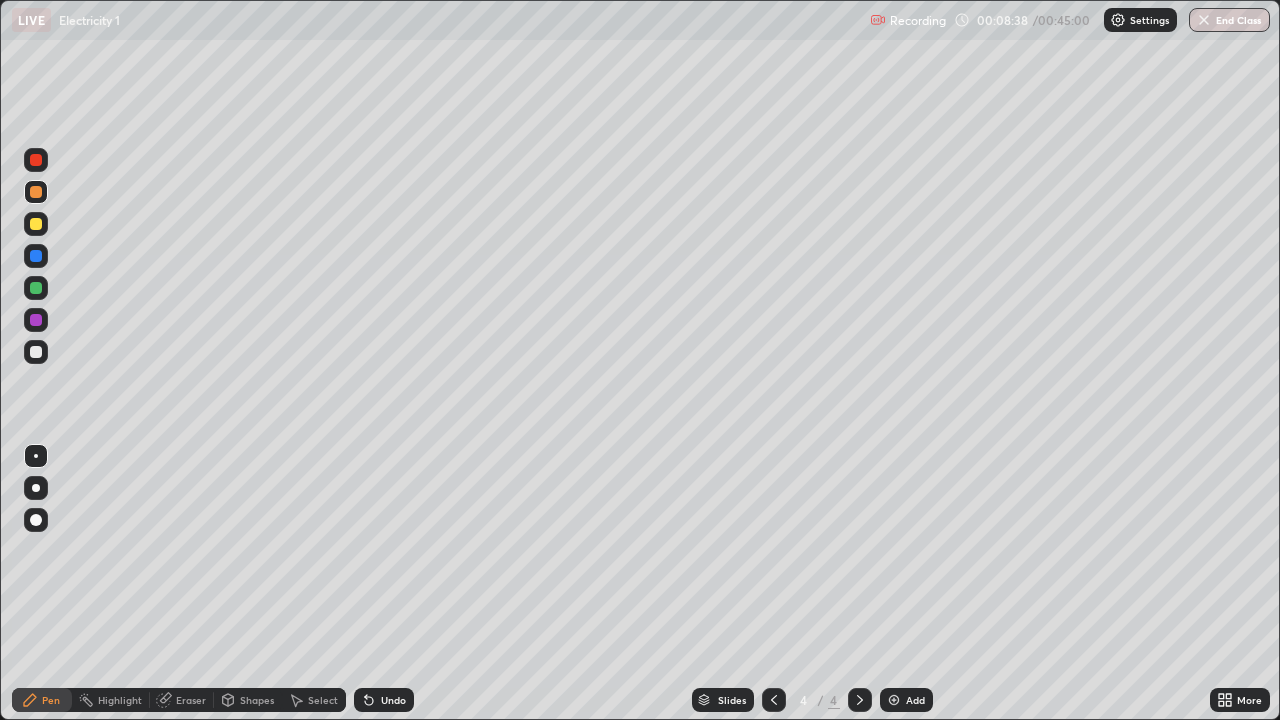 click at bounding box center [36, 520] 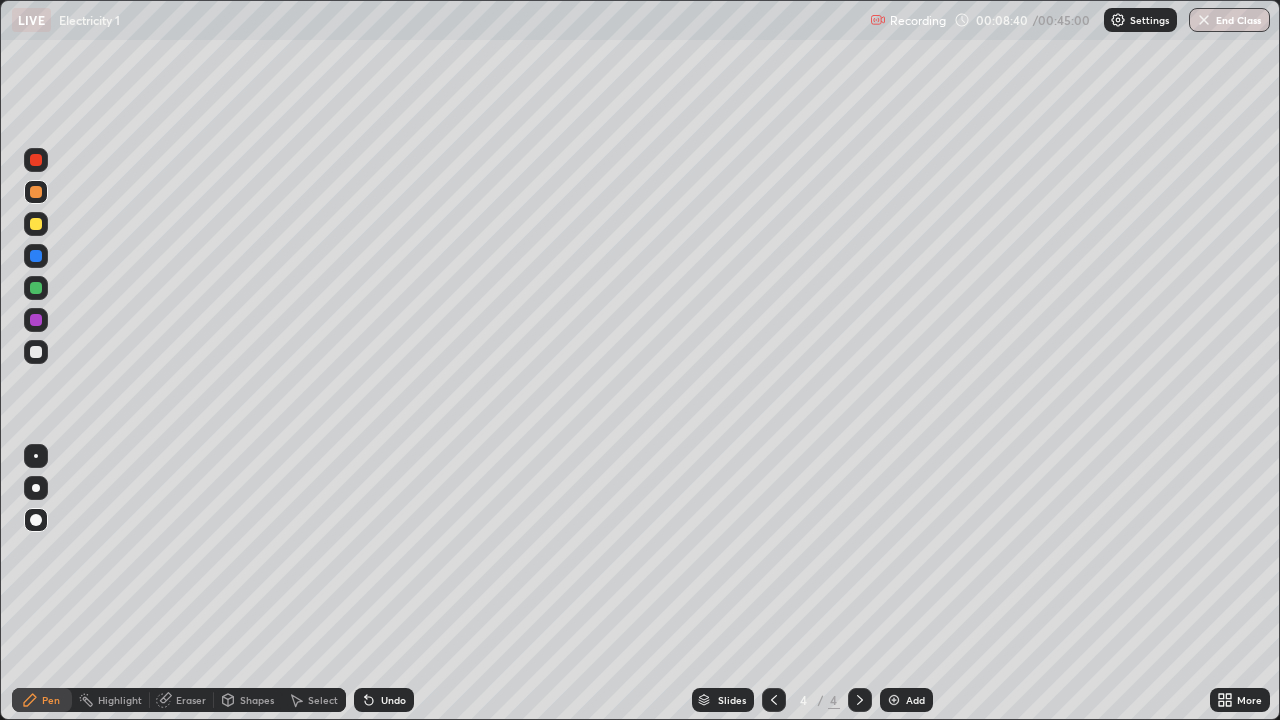 click at bounding box center (36, 160) 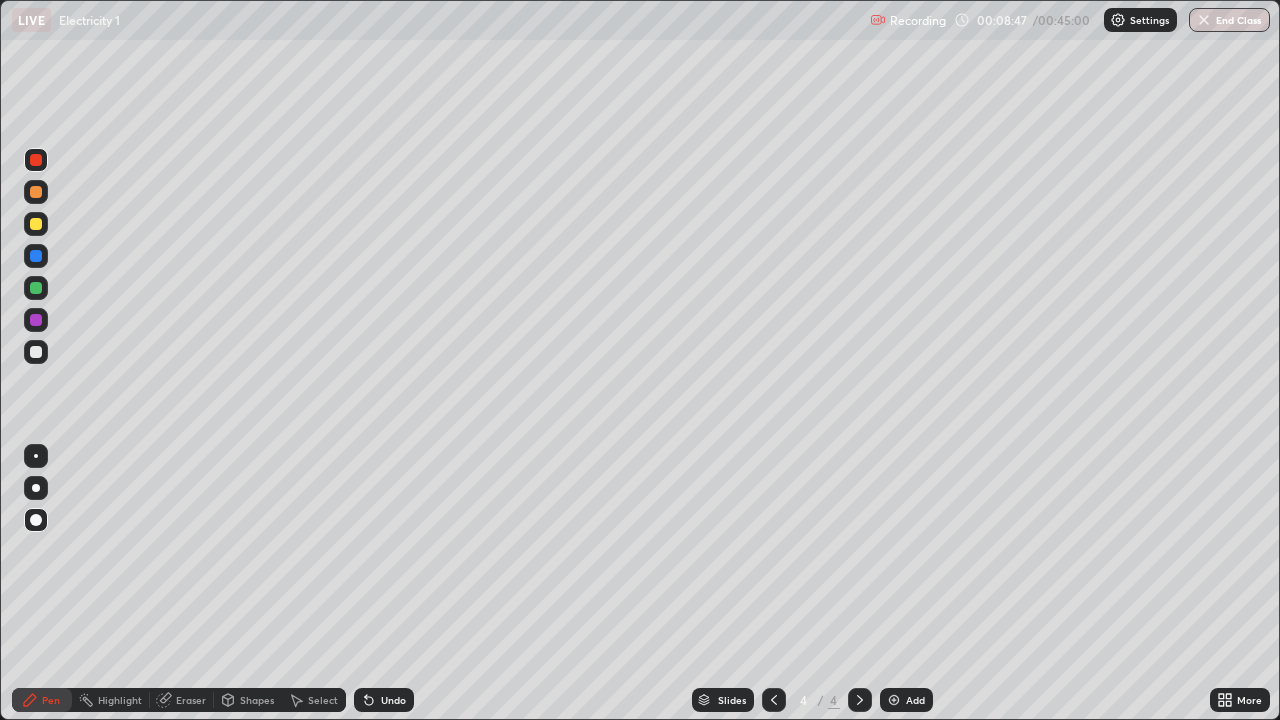 click at bounding box center [36, 520] 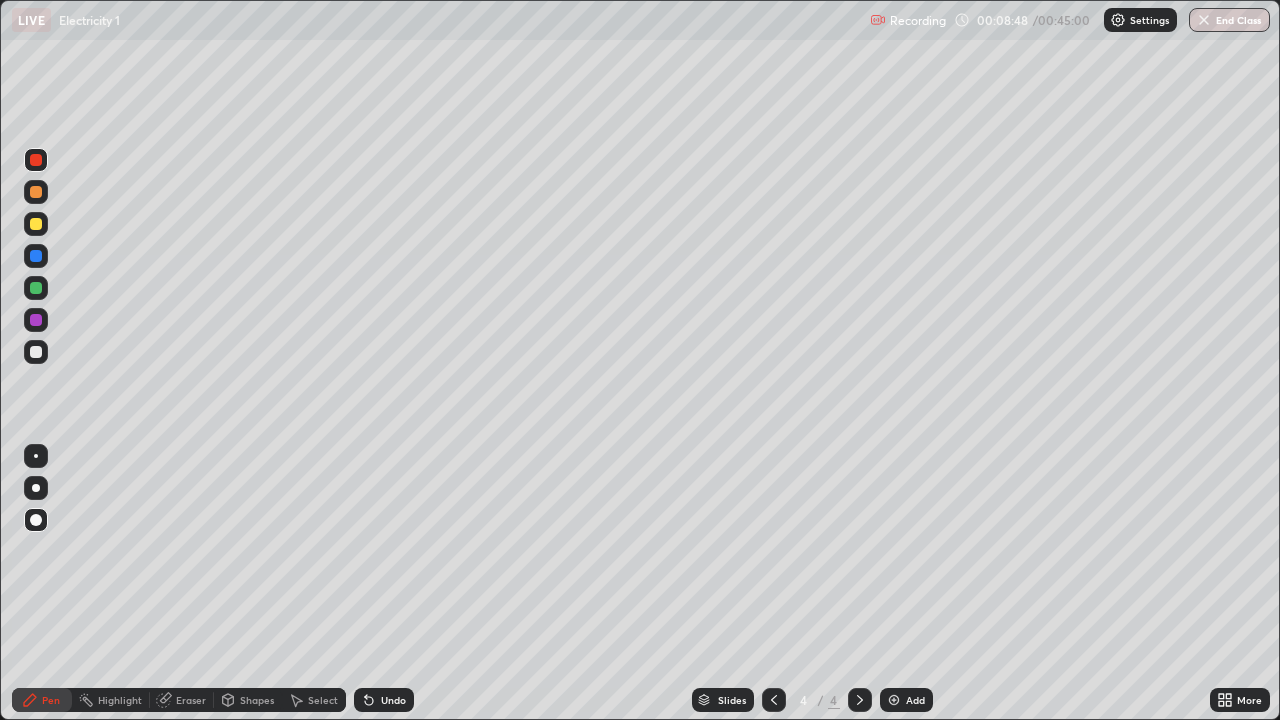 click at bounding box center (36, 520) 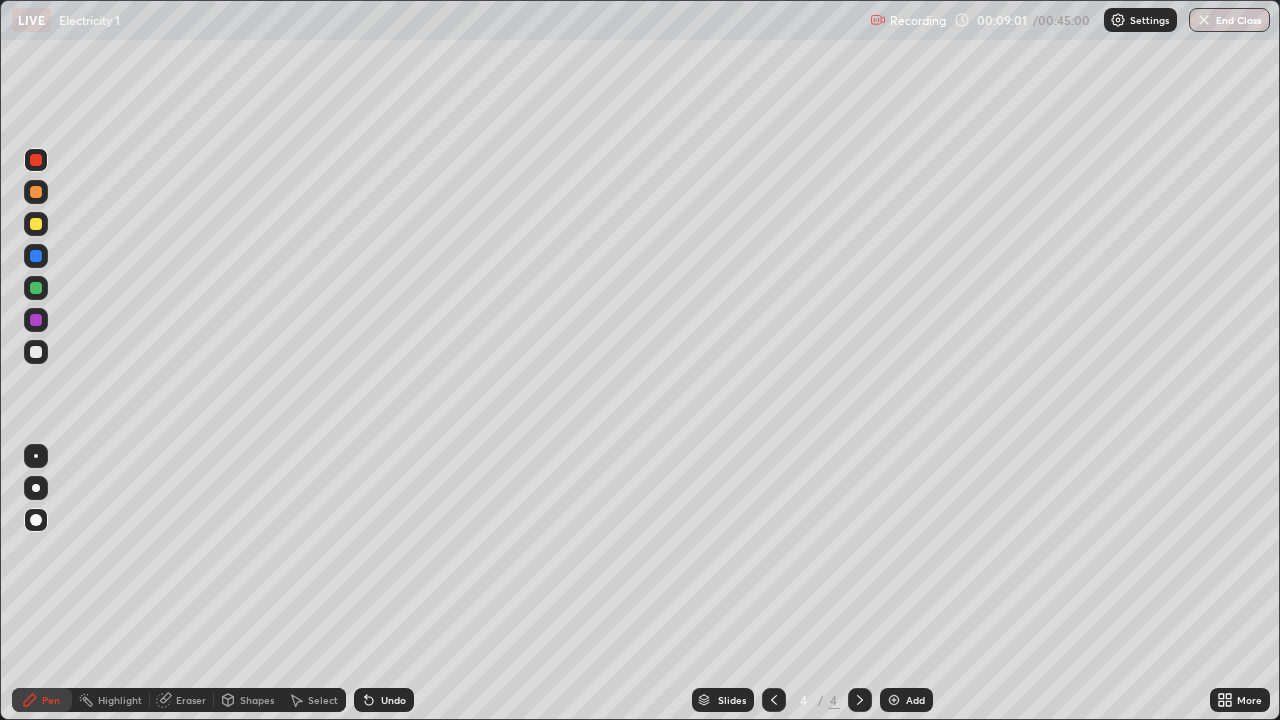 click on "Undo" at bounding box center [393, 700] 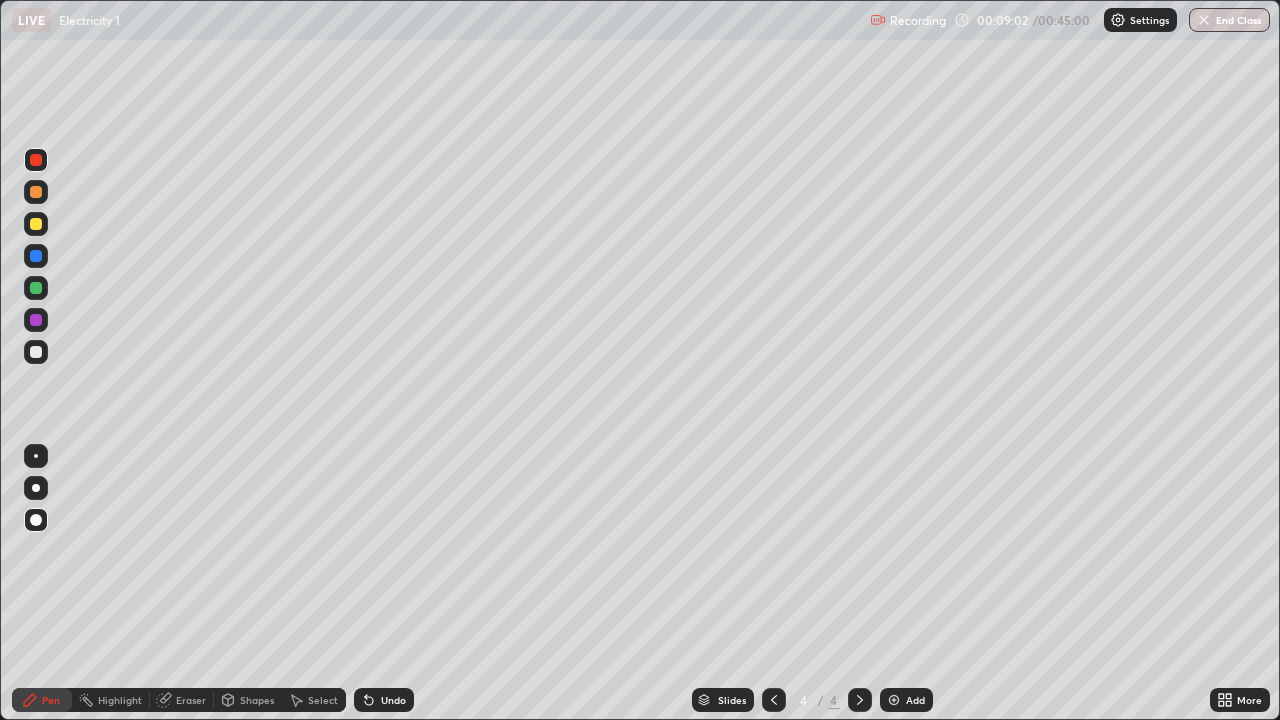 click on "Undo" at bounding box center (393, 700) 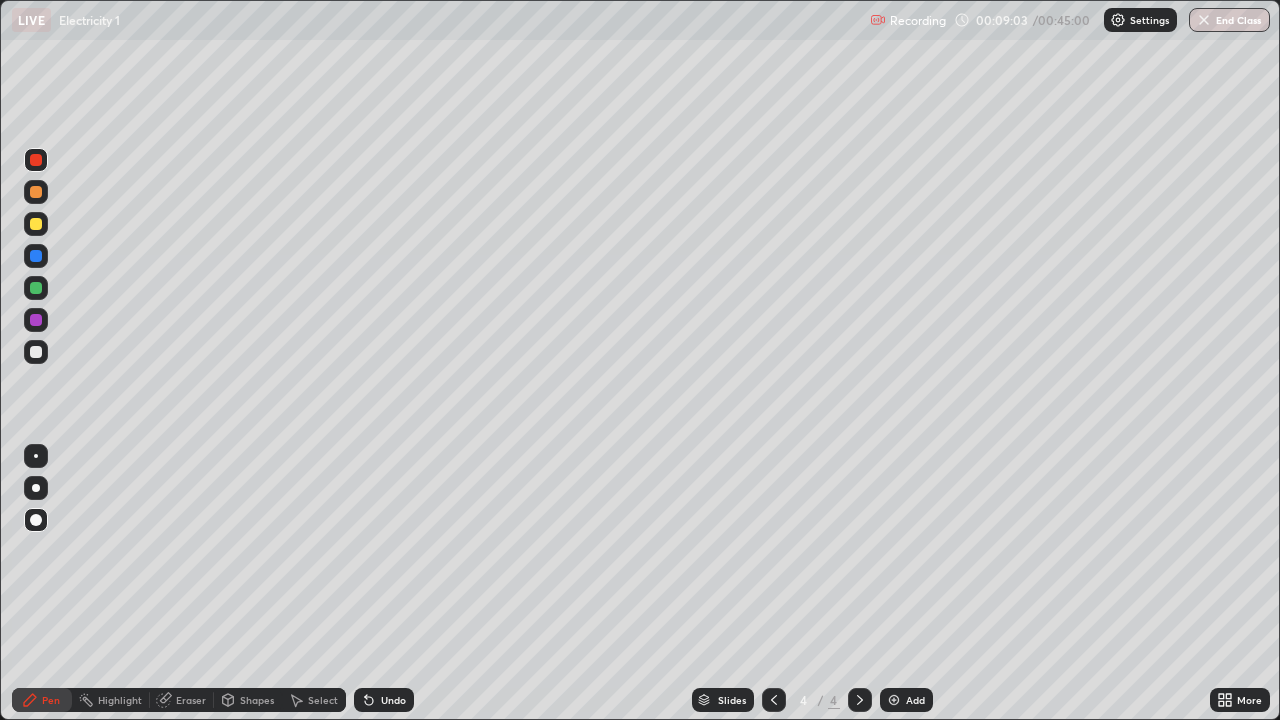 click on "Undo" at bounding box center (384, 700) 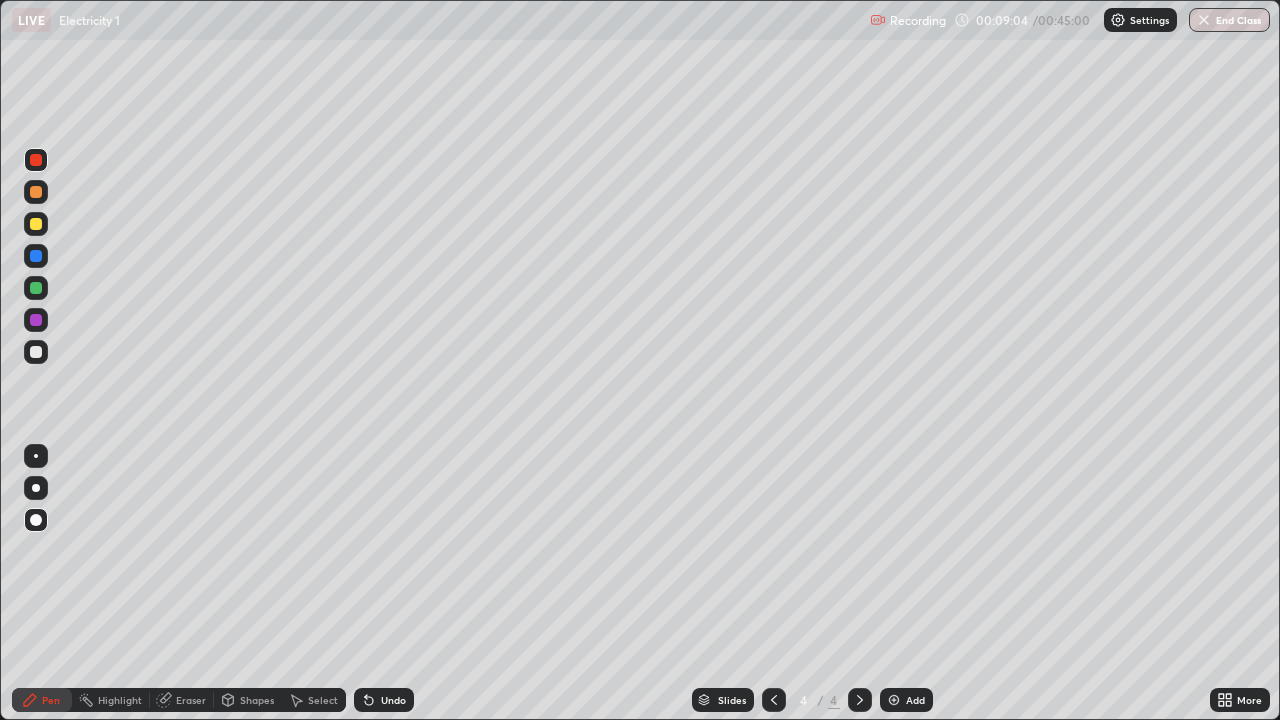 click on "Undo" at bounding box center (384, 700) 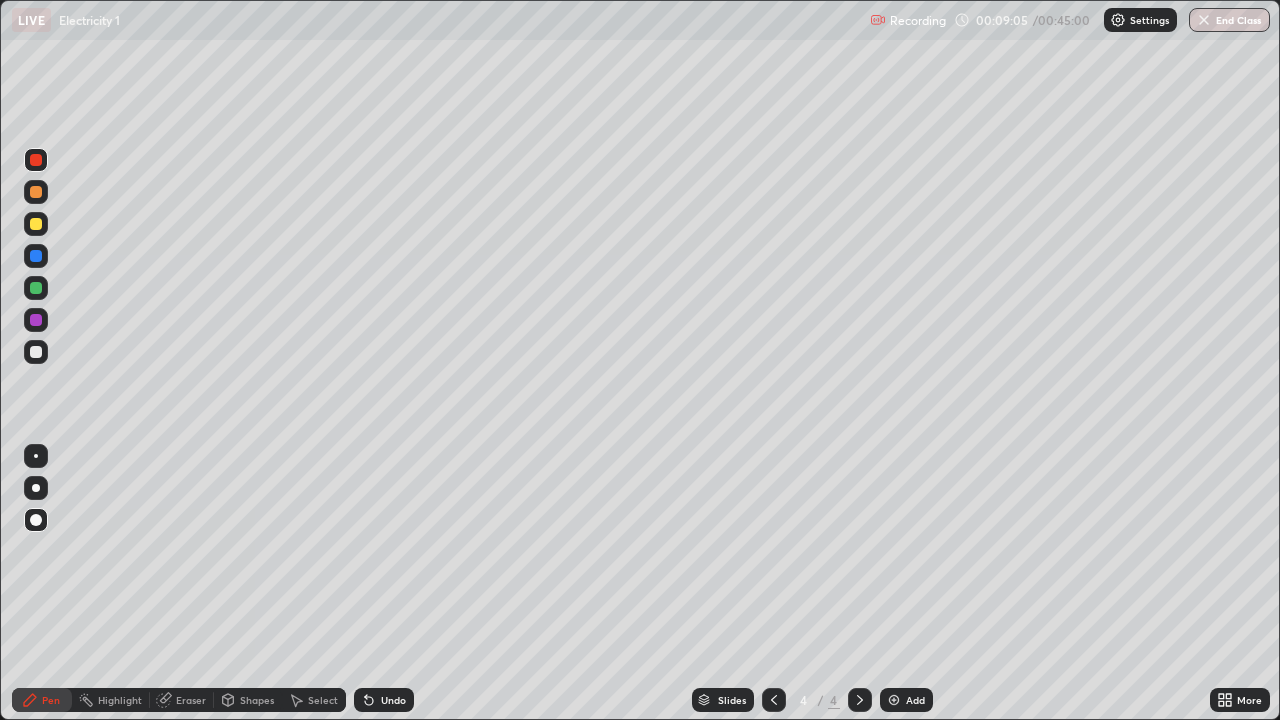 click on "Undo" at bounding box center [393, 700] 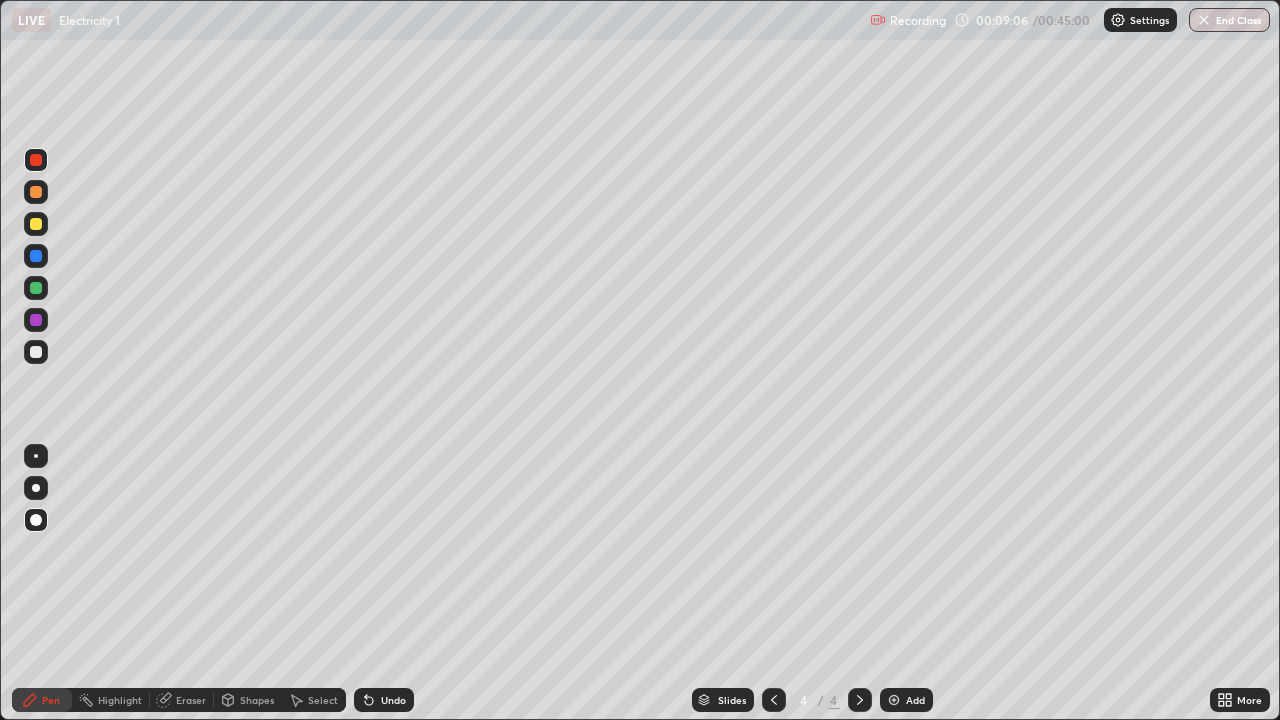 click at bounding box center [36, 224] 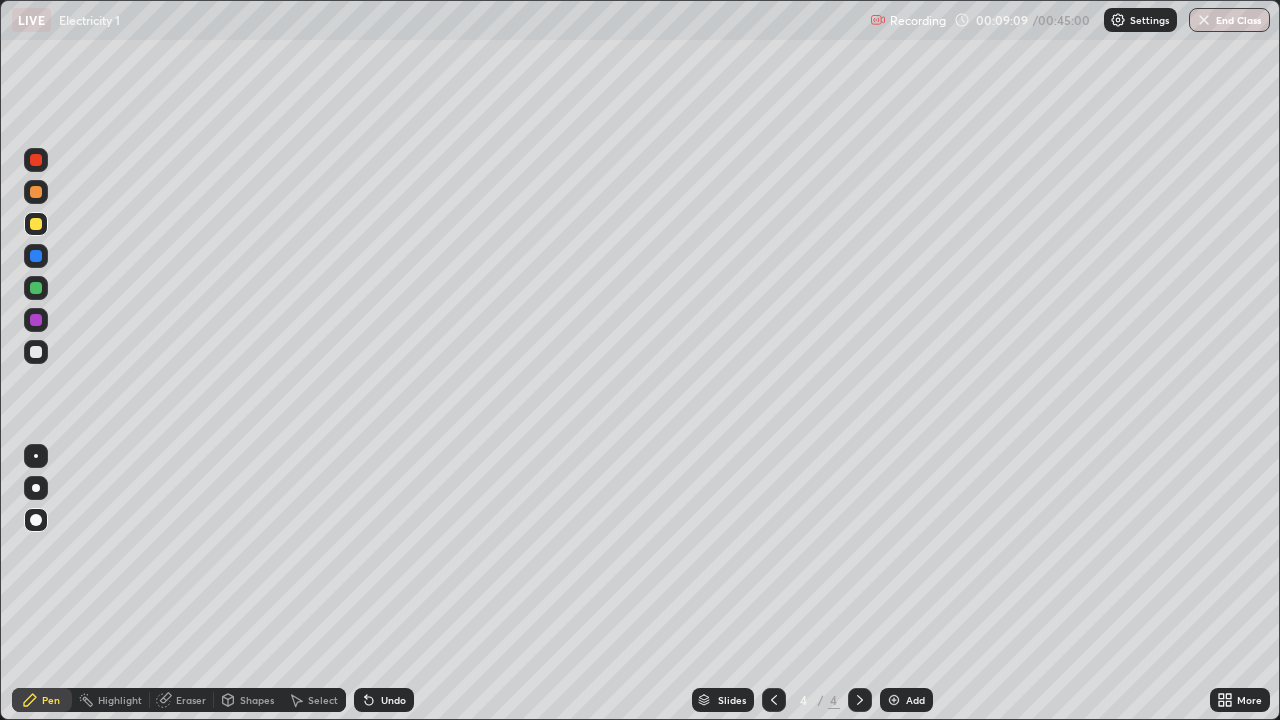 click on "Pen" at bounding box center (51, 700) 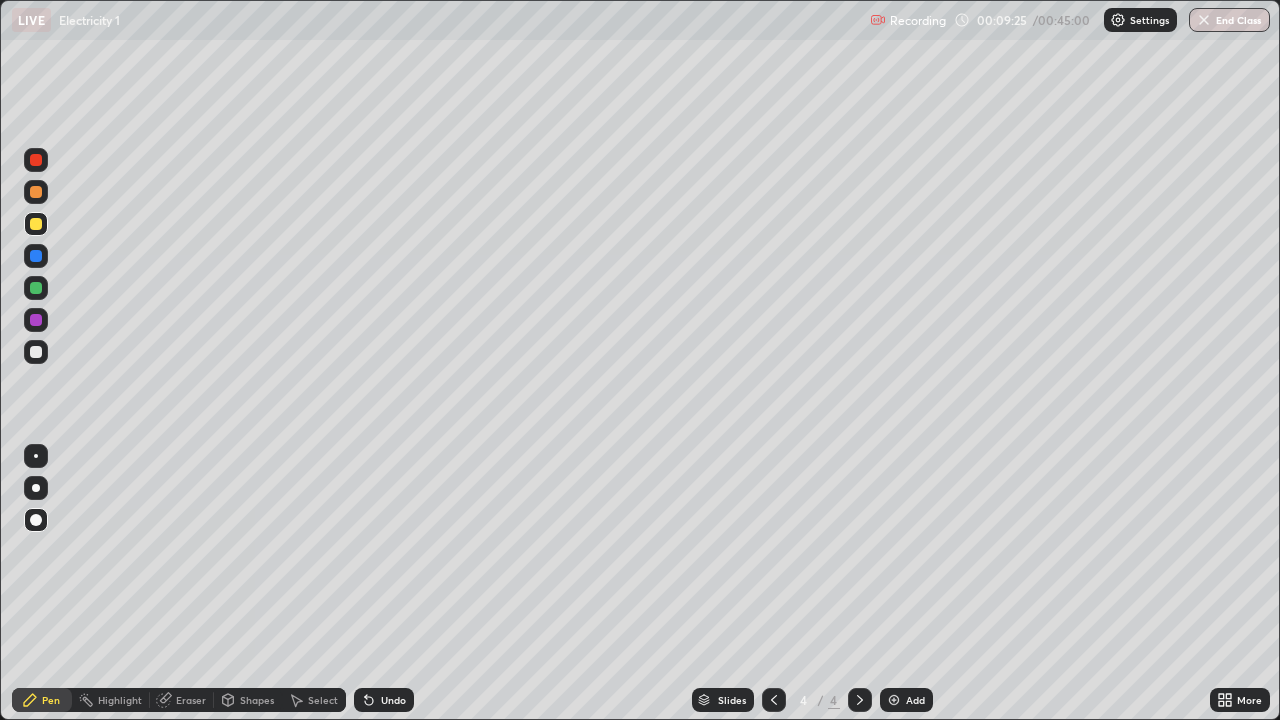 click on "Undo" at bounding box center (393, 700) 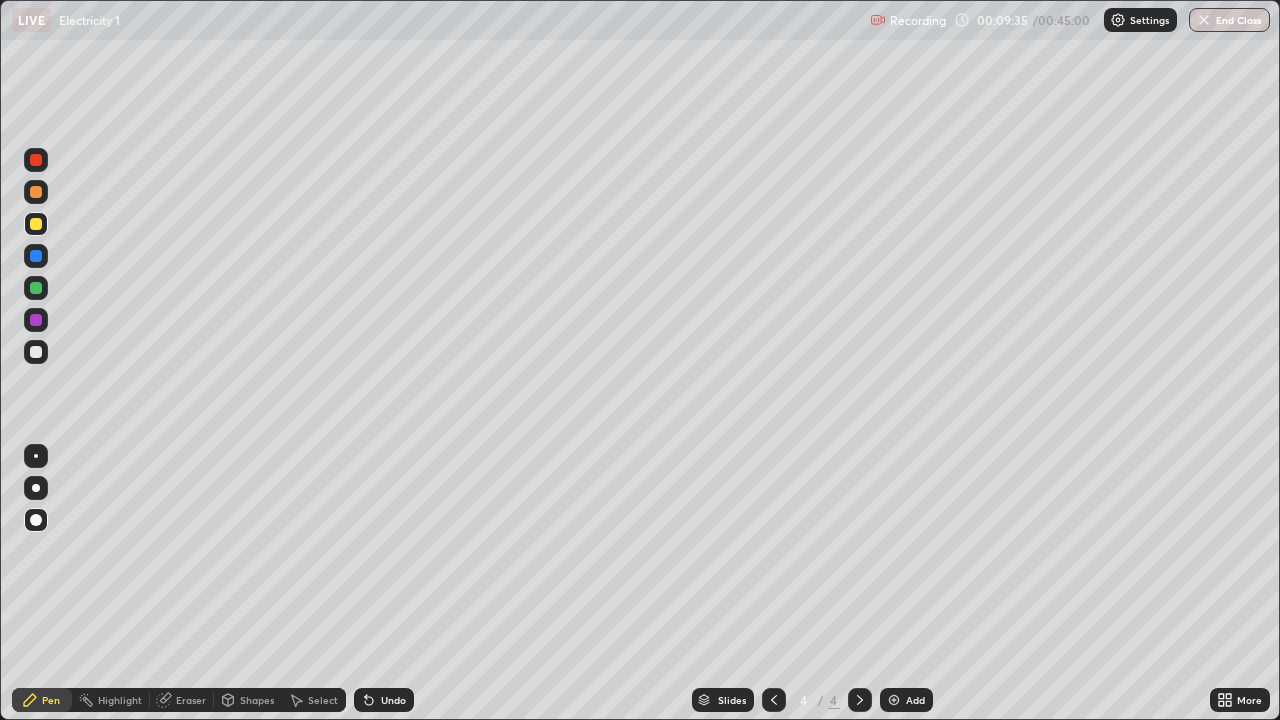 click at bounding box center [36, 288] 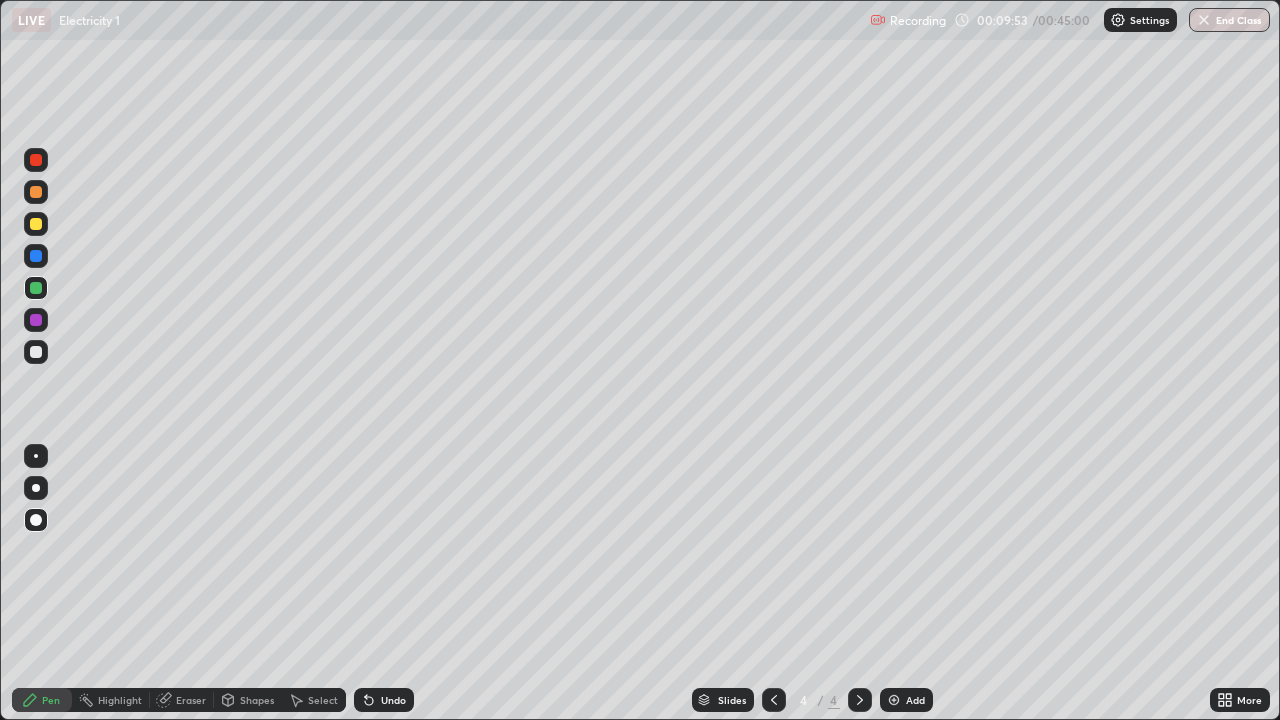 click on "Eraser" at bounding box center [182, 700] 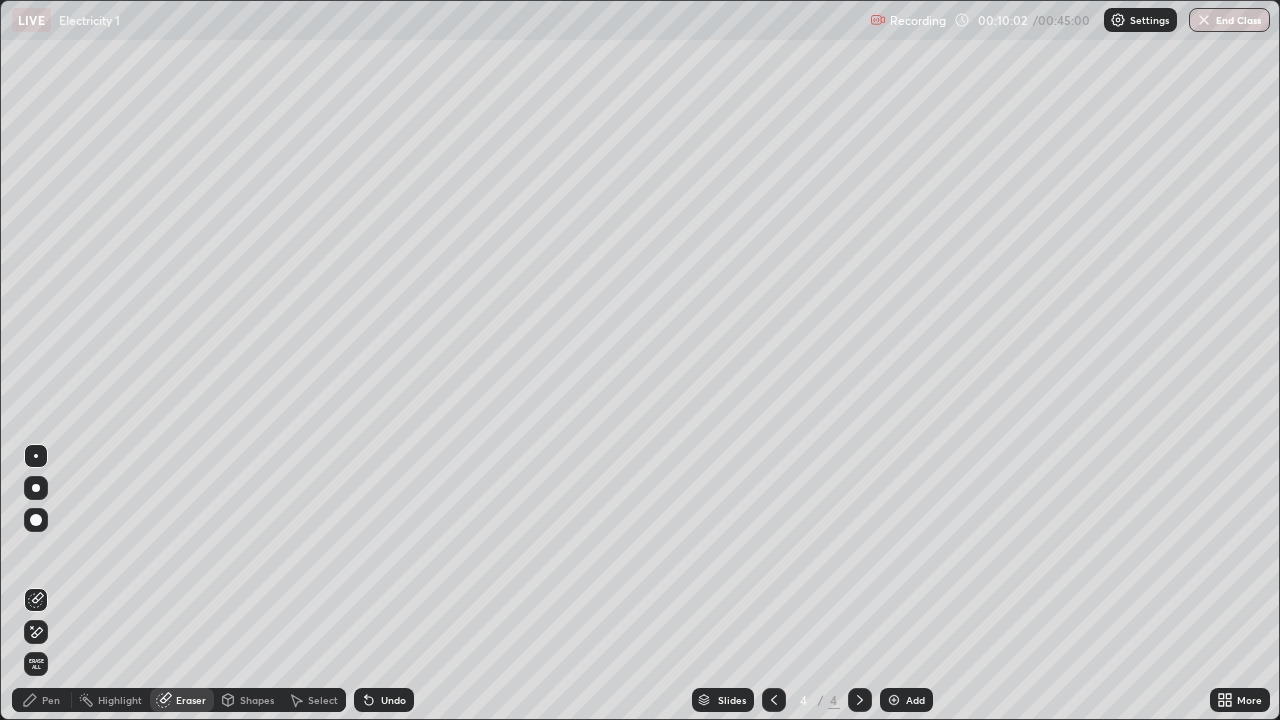 click on "Pen" at bounding box center [51, 700] 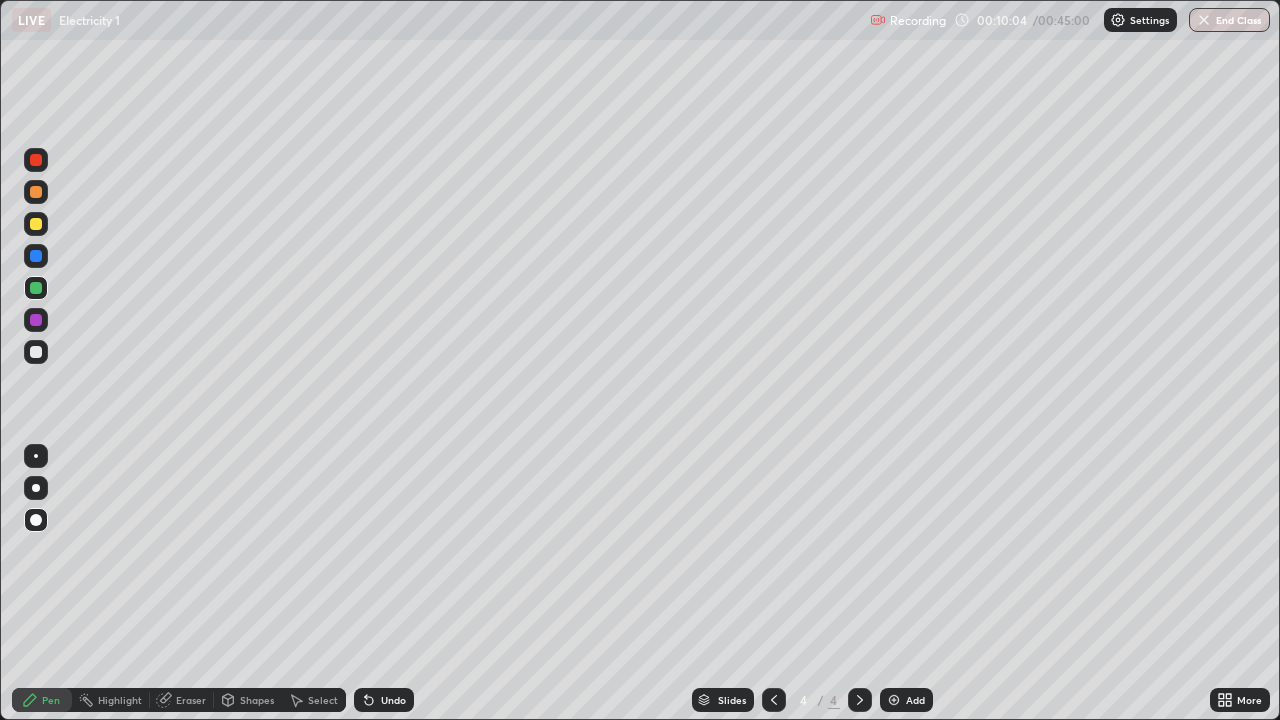 click at bounding box center (36, 160) 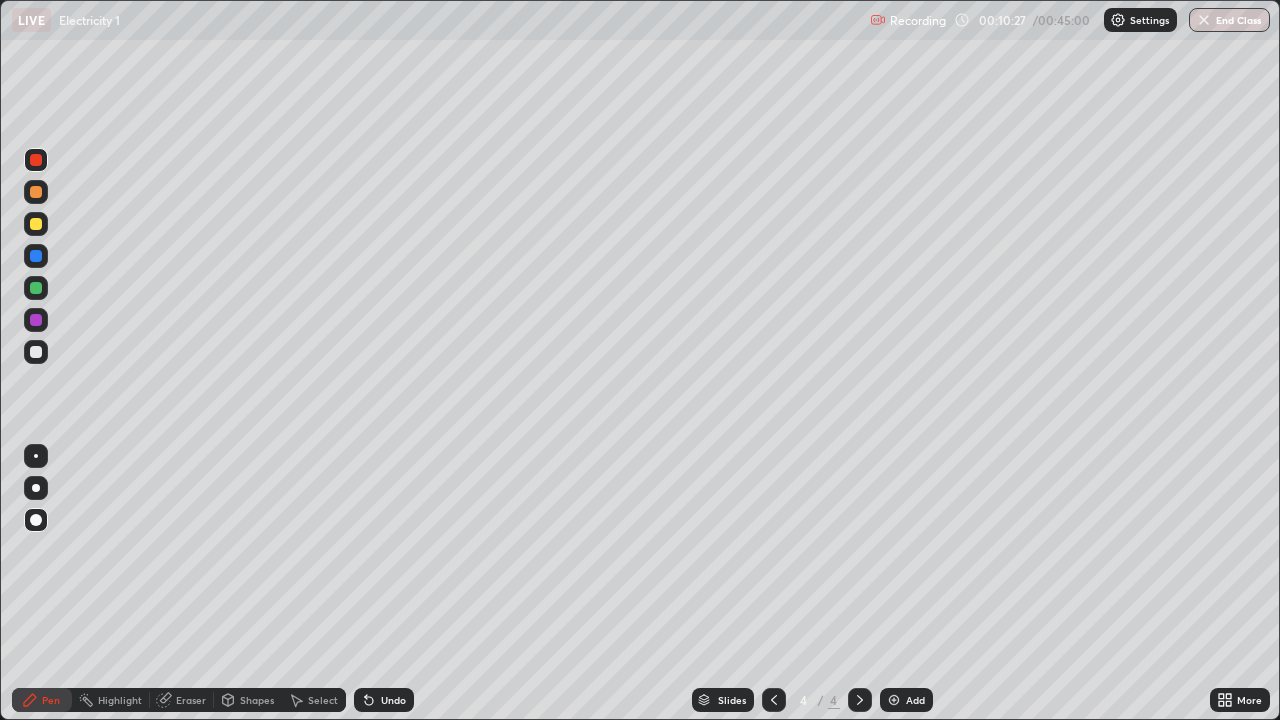 click on "Eraser" at bounding box center (191, 700) 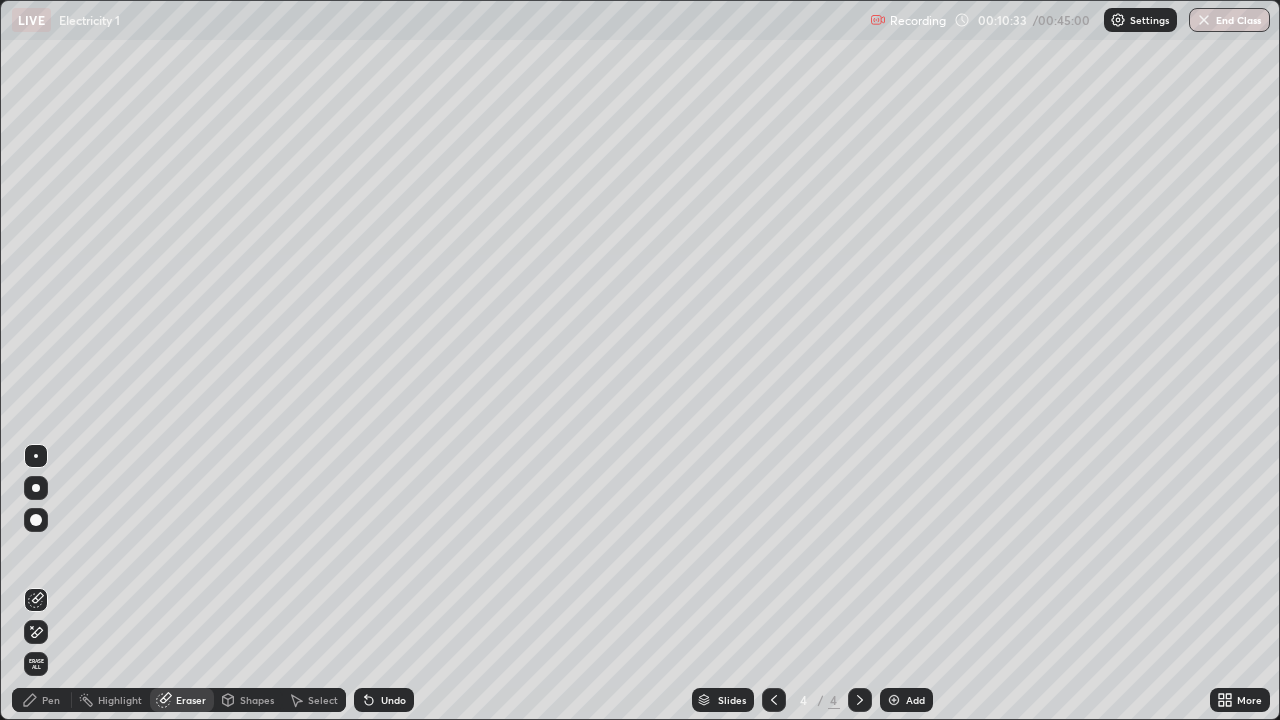 click on "Pen" at bounding box center (51, 700) 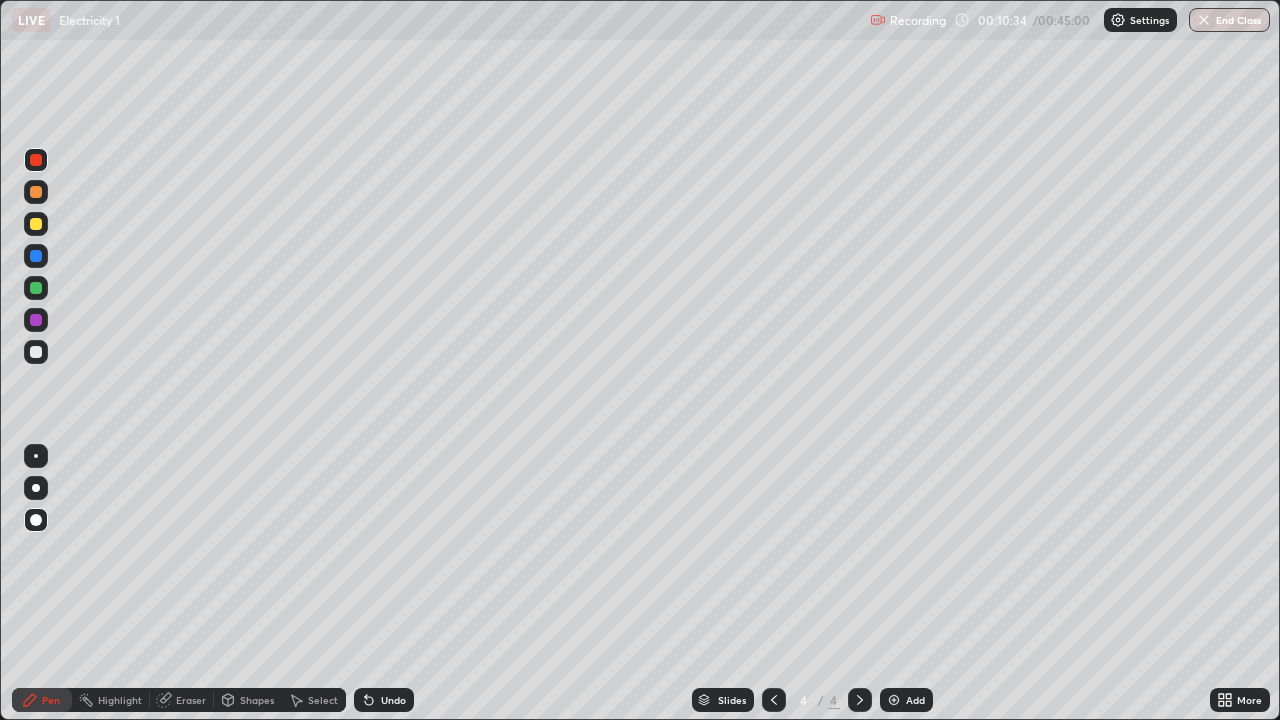 click at bounding box center (36, 224) 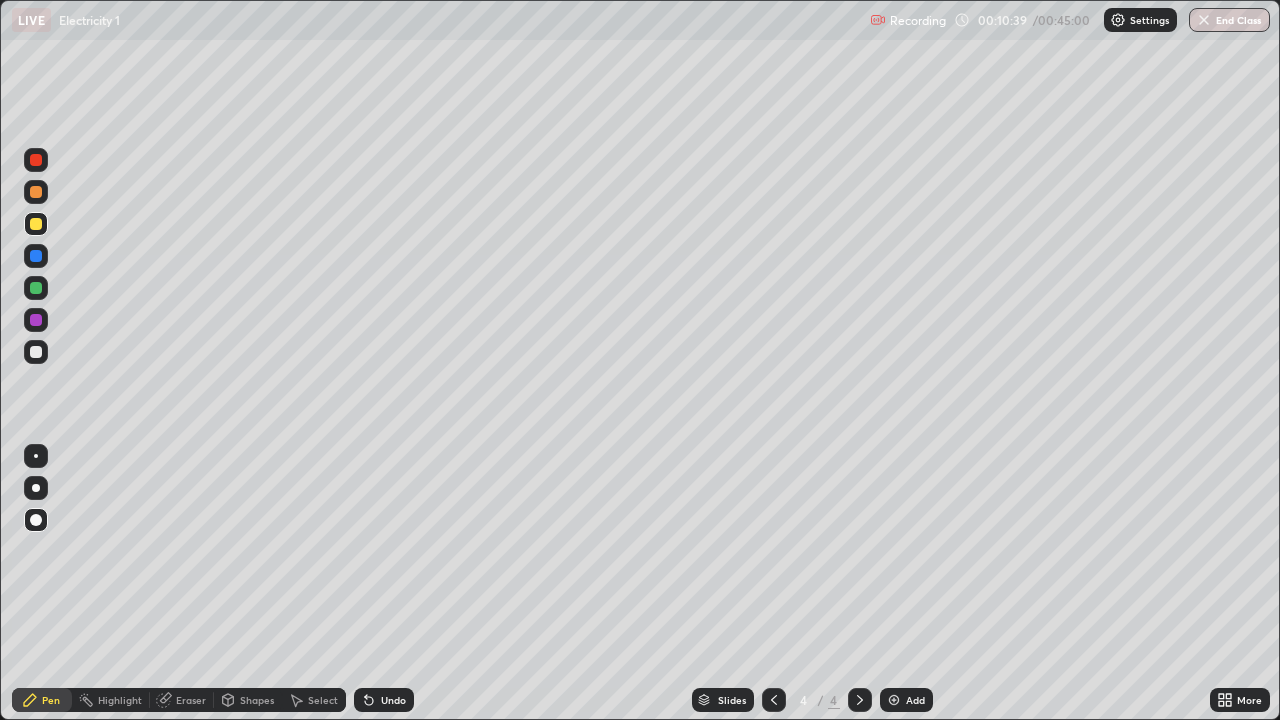 click at bounding box center (36, 288) 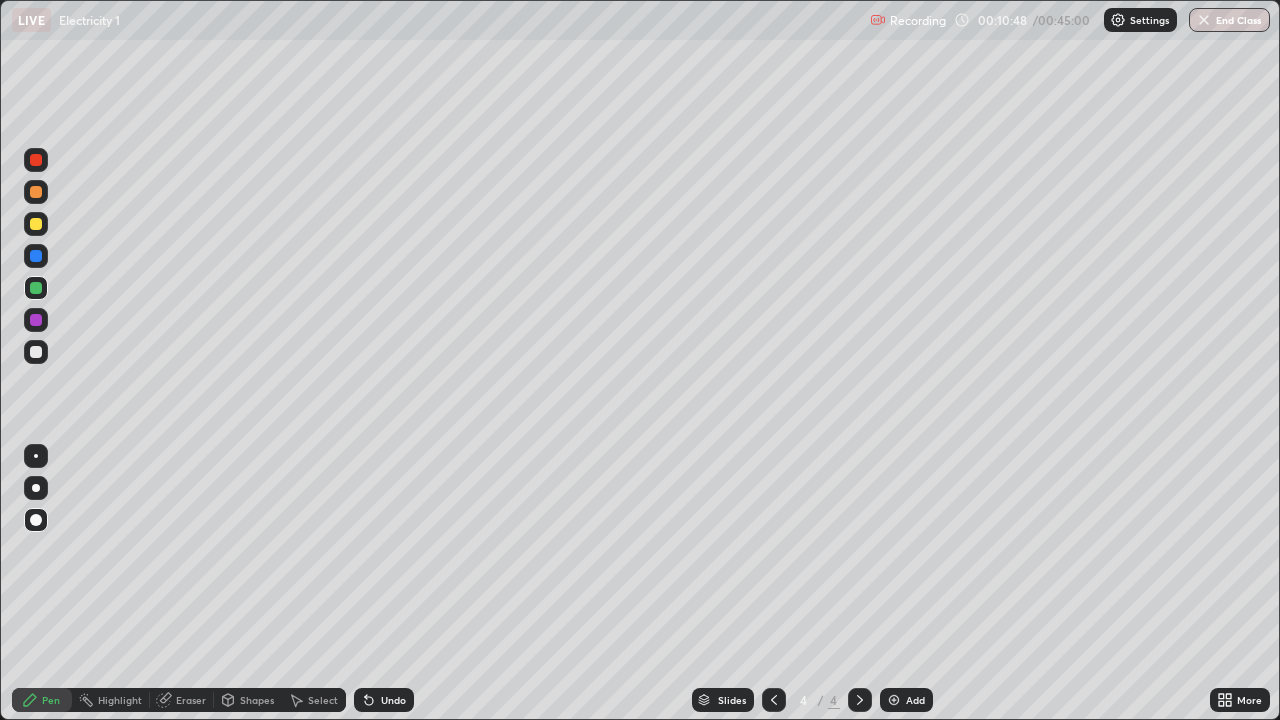 click at bounding box center [36, 192] 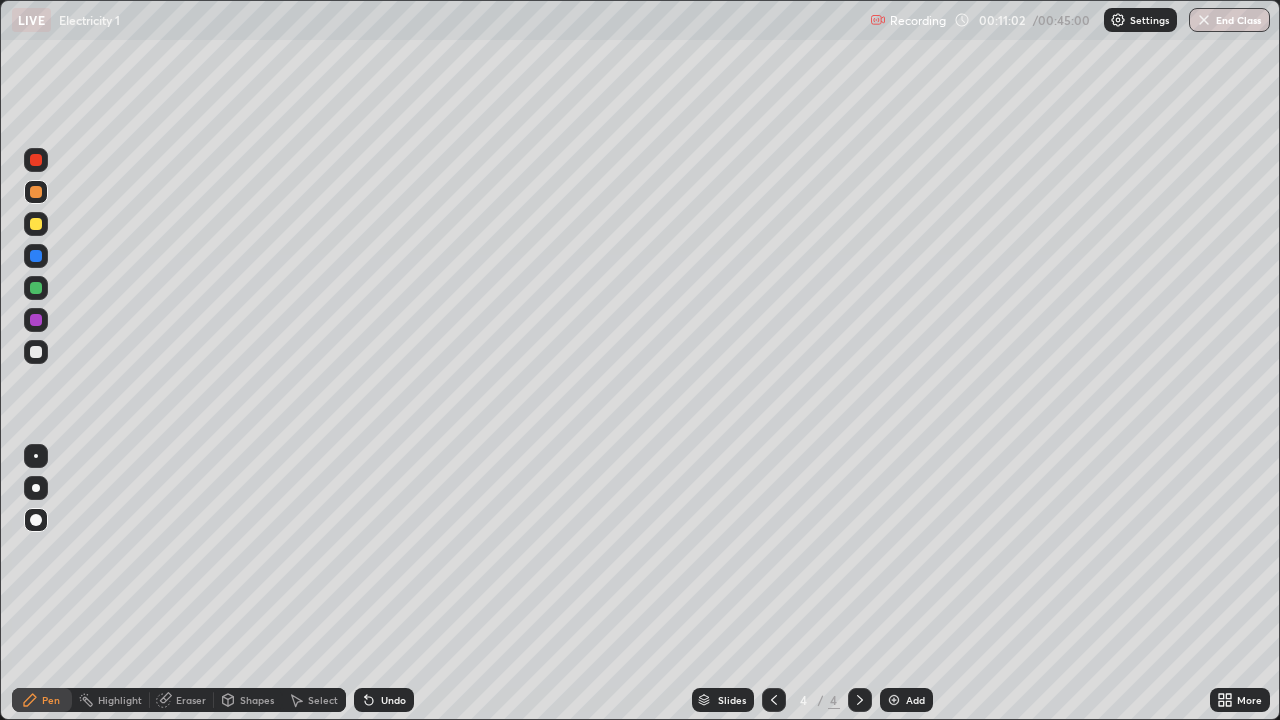 click at bounding box center (36, 256) 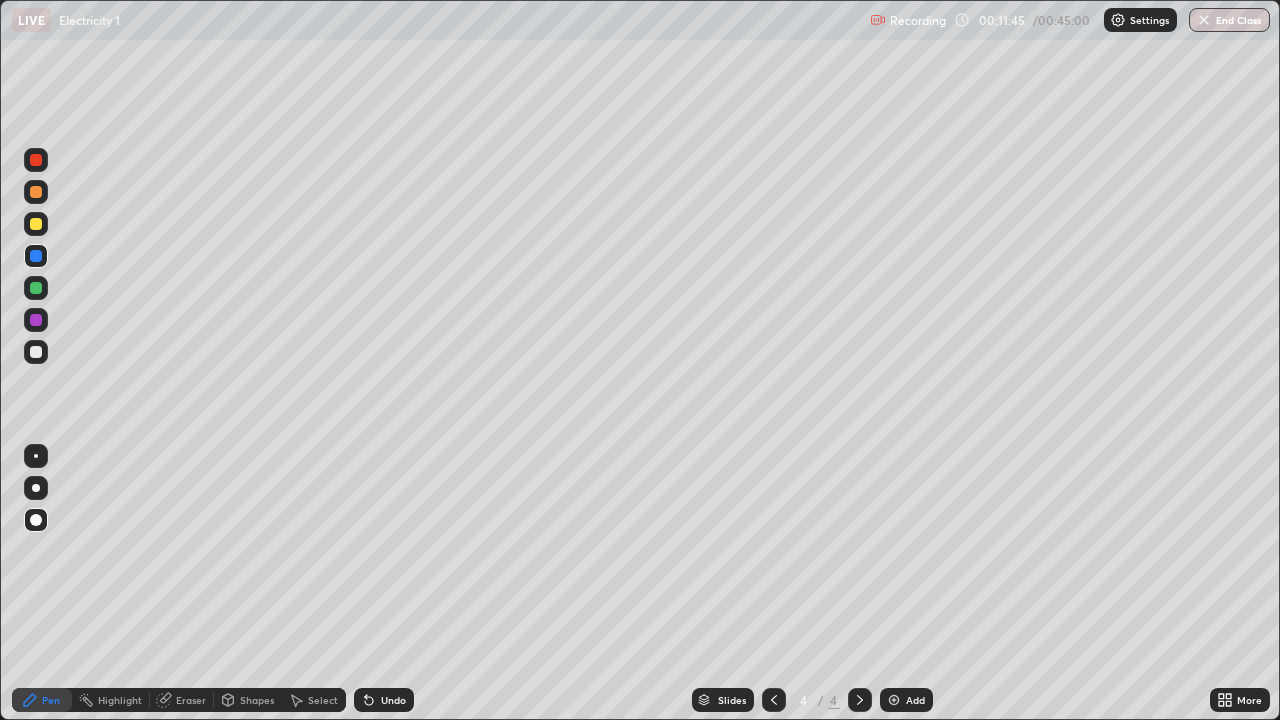 click on "Undo" at bounding box center [384, 700] 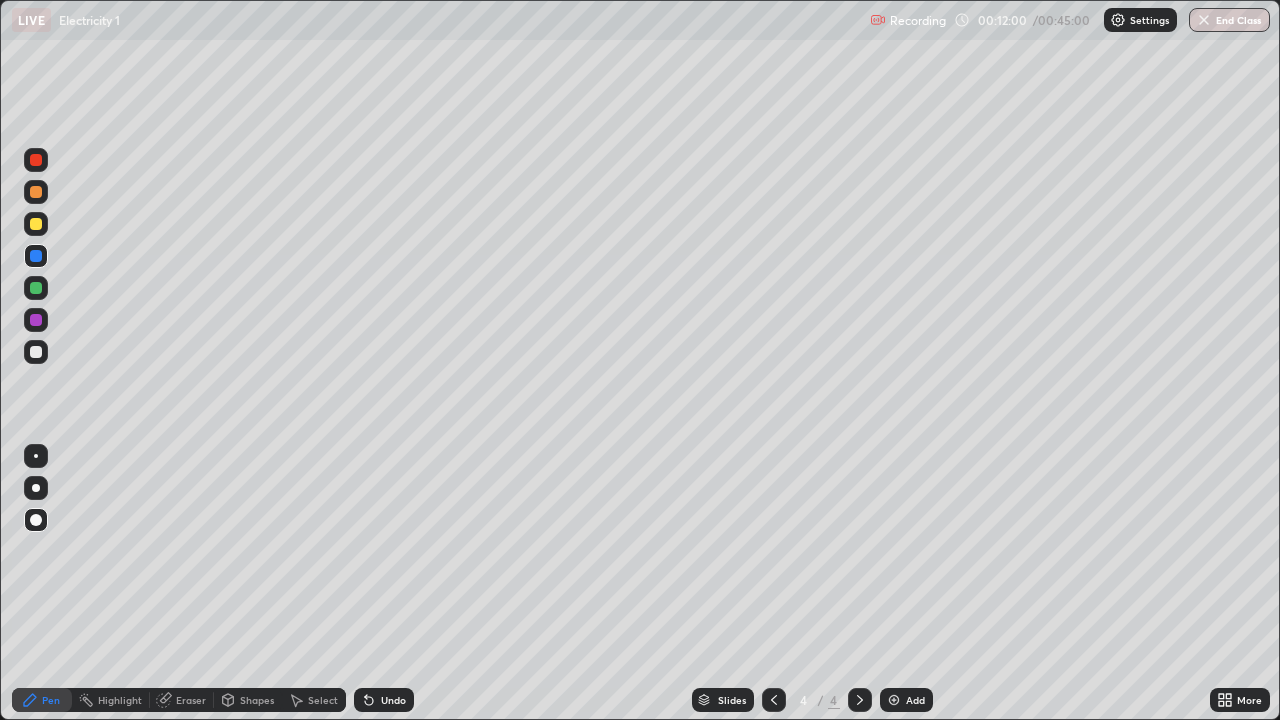 click on "Eraser" at bounding box center [191, 700] 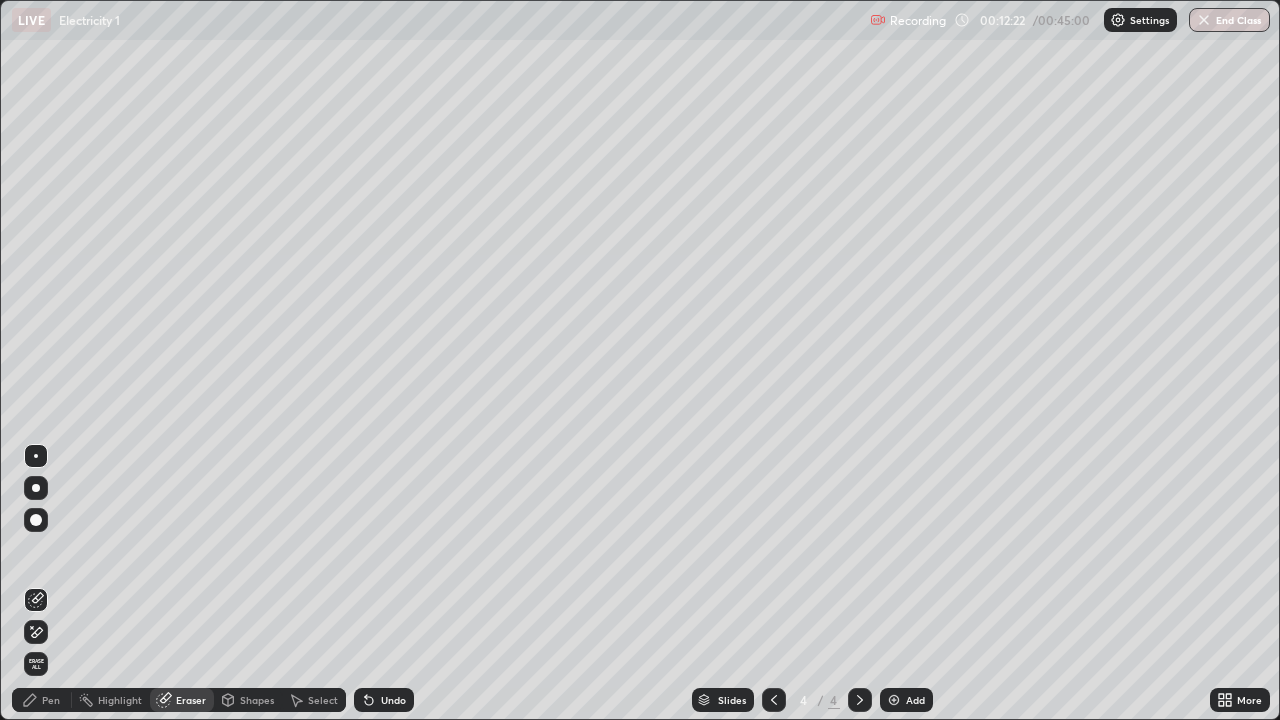 click on "Pen" at bounding box center [51, 700] 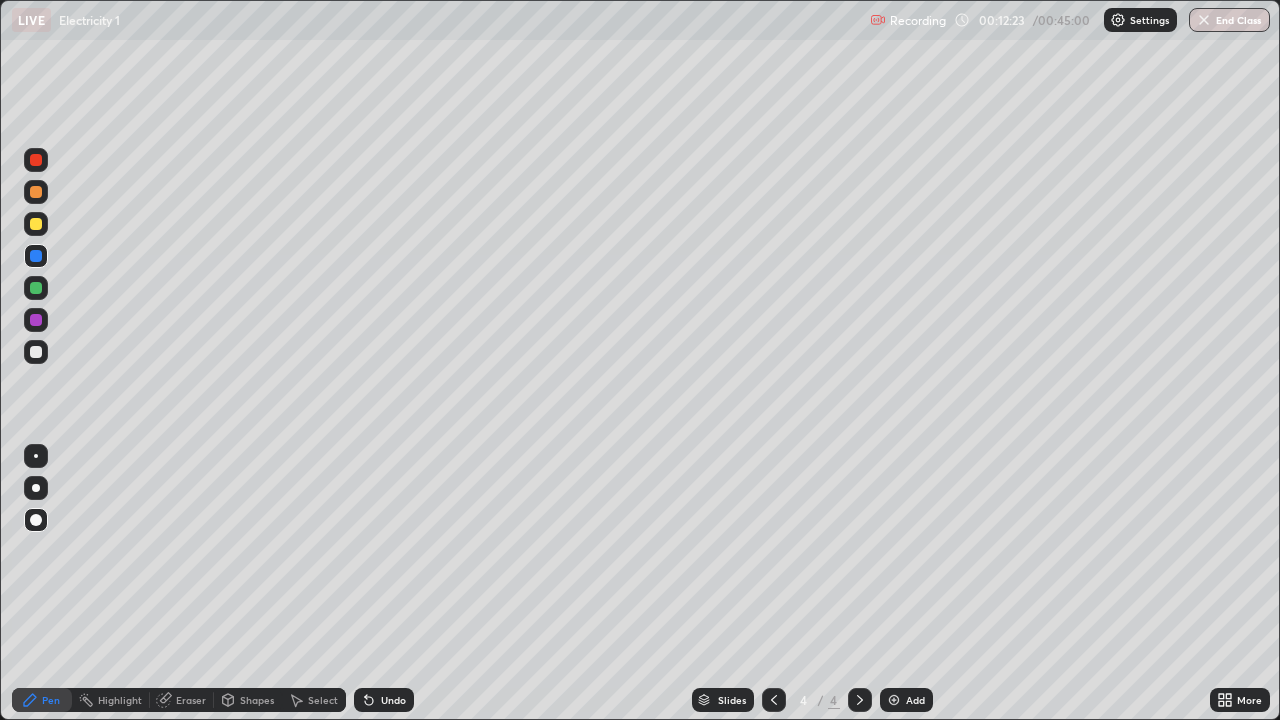 click at bounding box center [36, 352] 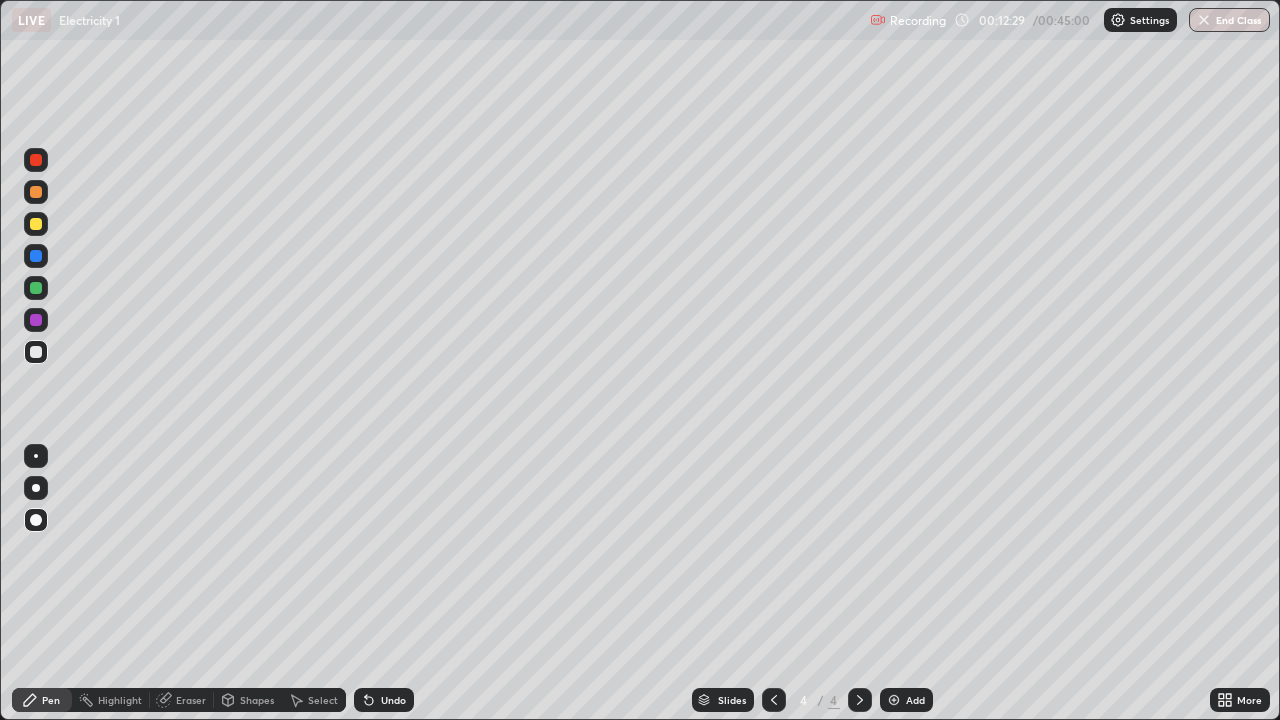 click at bounding box center [36, 288] 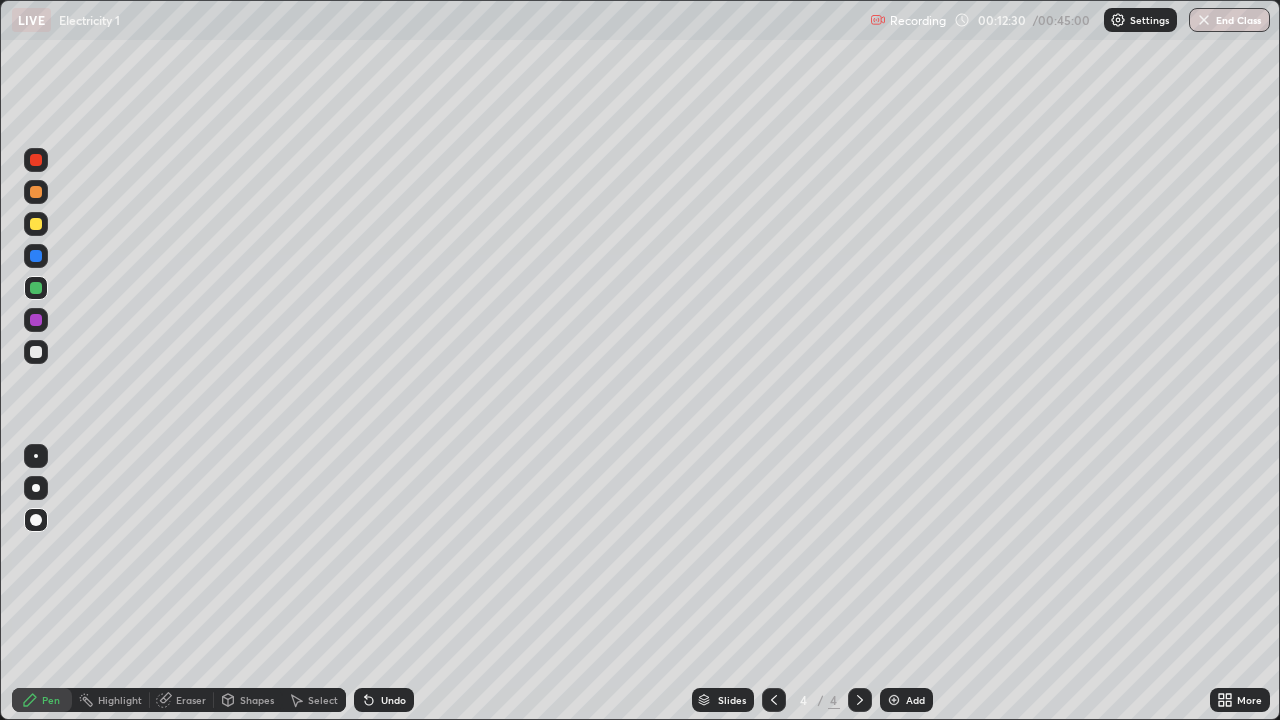 click at bounding box center [36, 256] 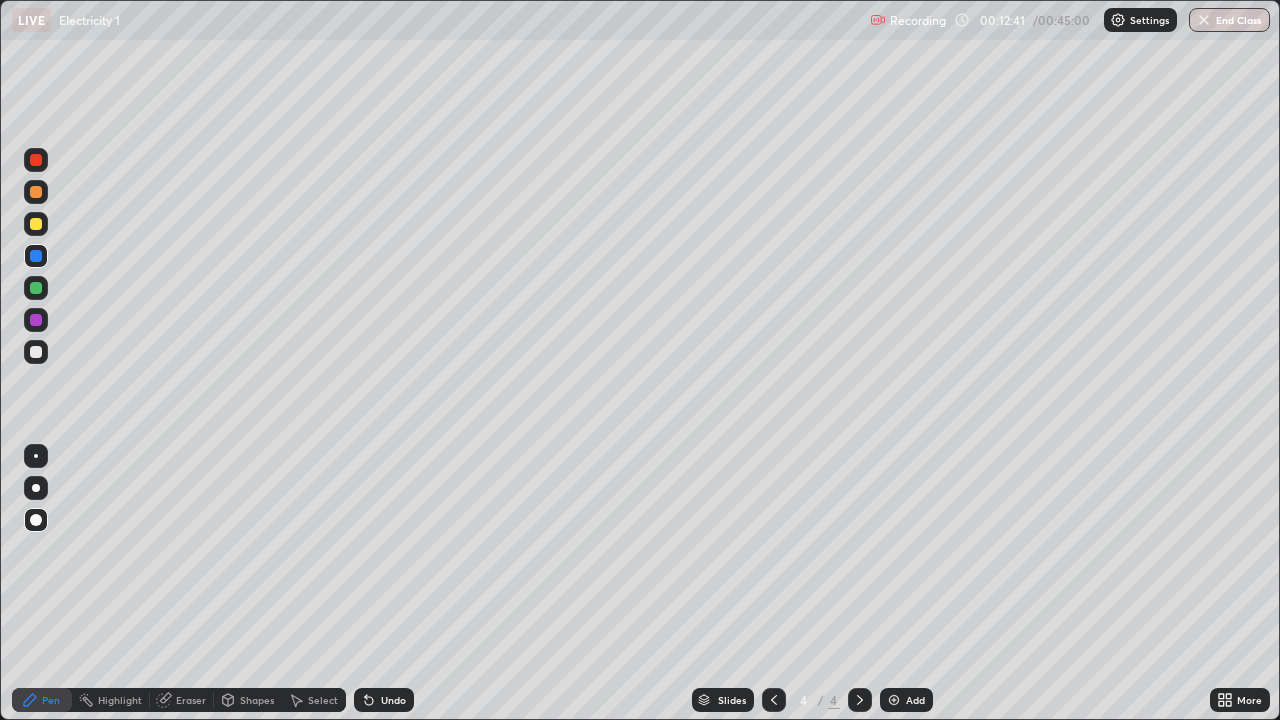 click on "Eraser" at bounding box center [191, 700] 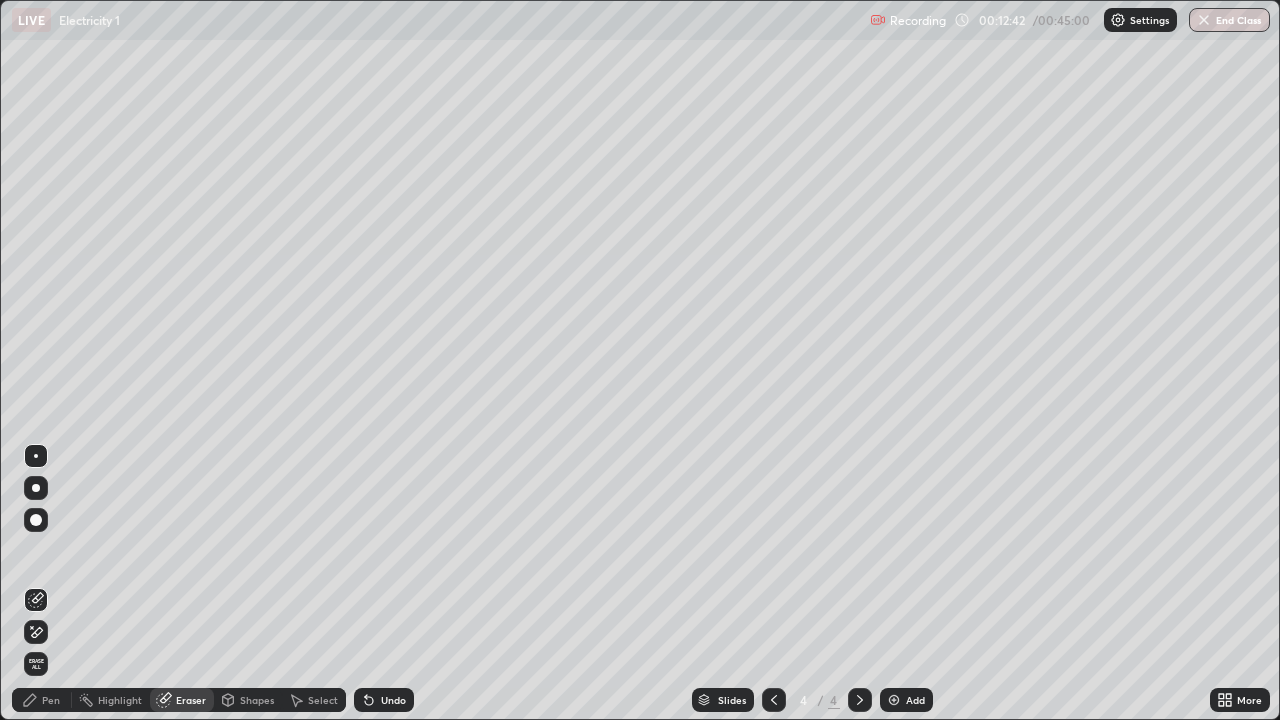 click on "Pen" at bounding box center [51, 700] 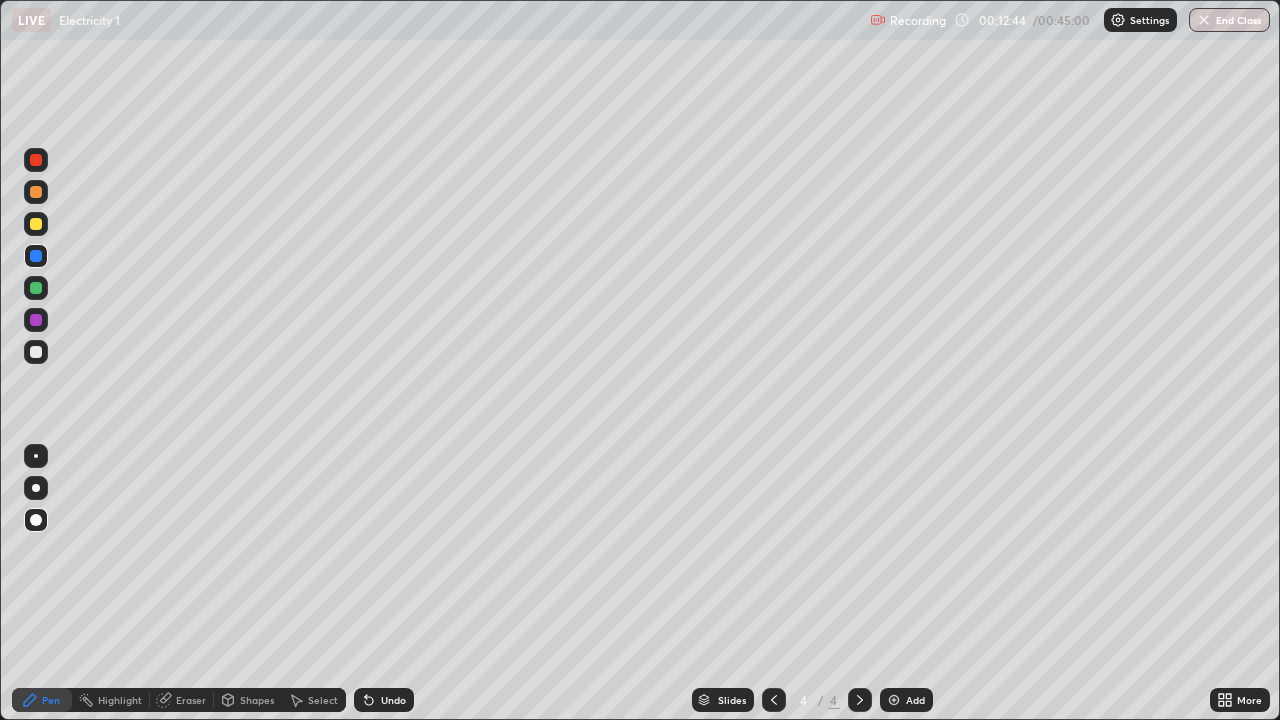 click at bounding box center [36, 456] 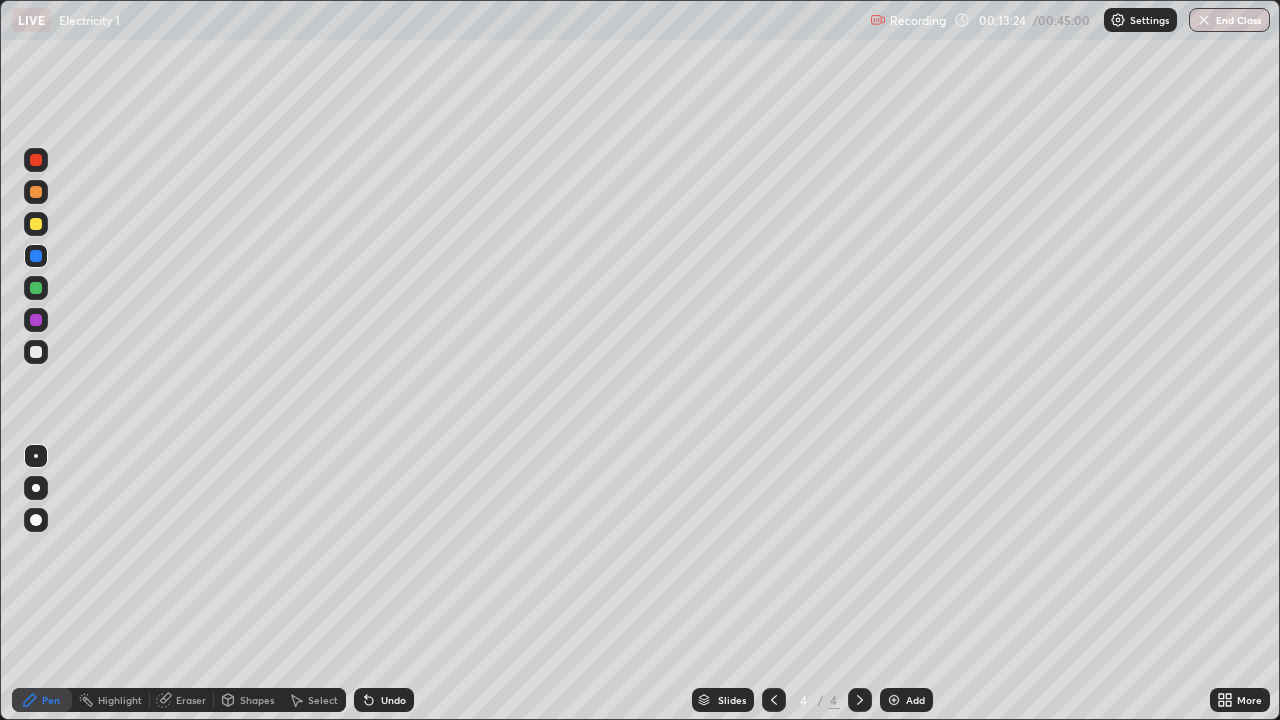 click on "Undo" at bounding box center (393, 700) 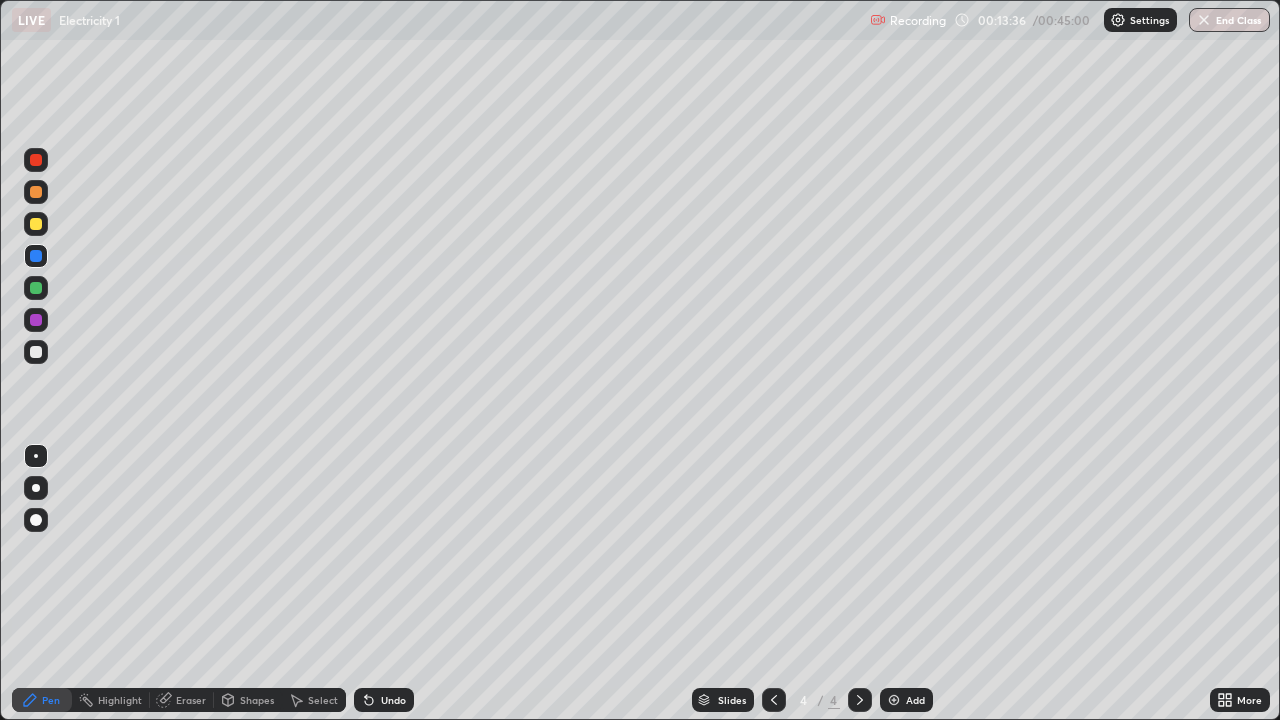 click at bounding box center [36, 160] 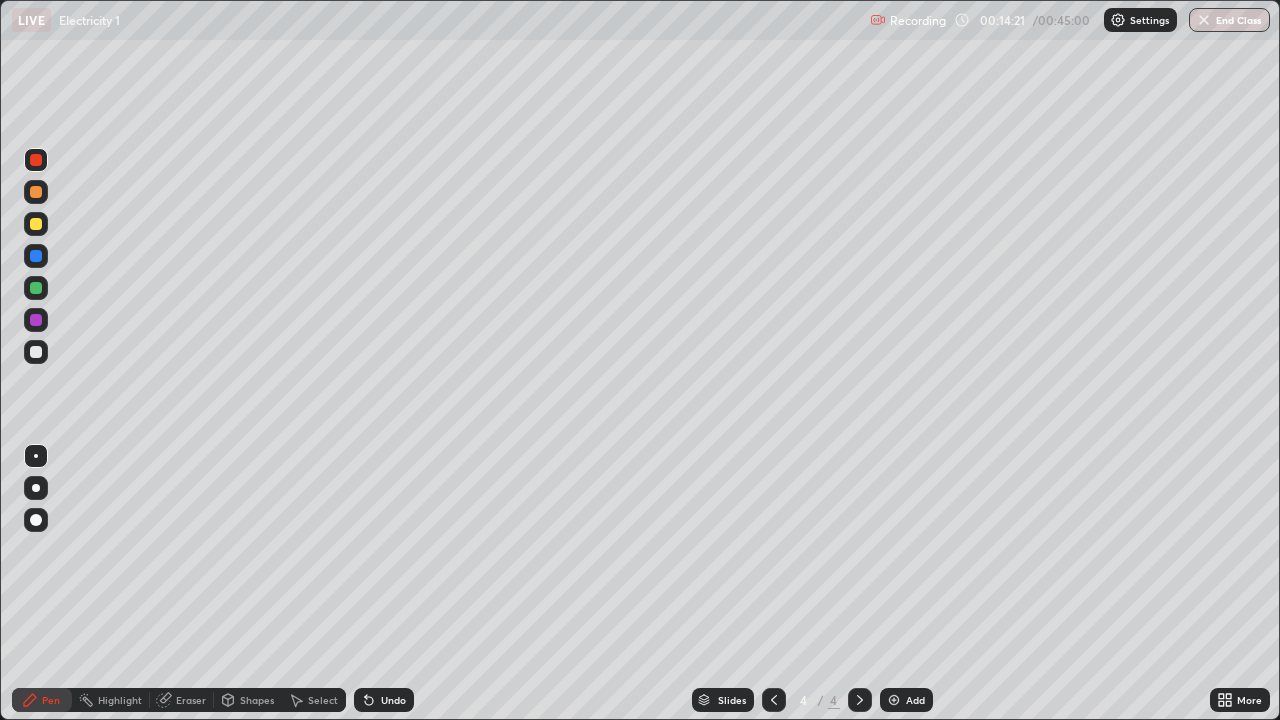 click on "Eraser" at bounding box center (191, 700) 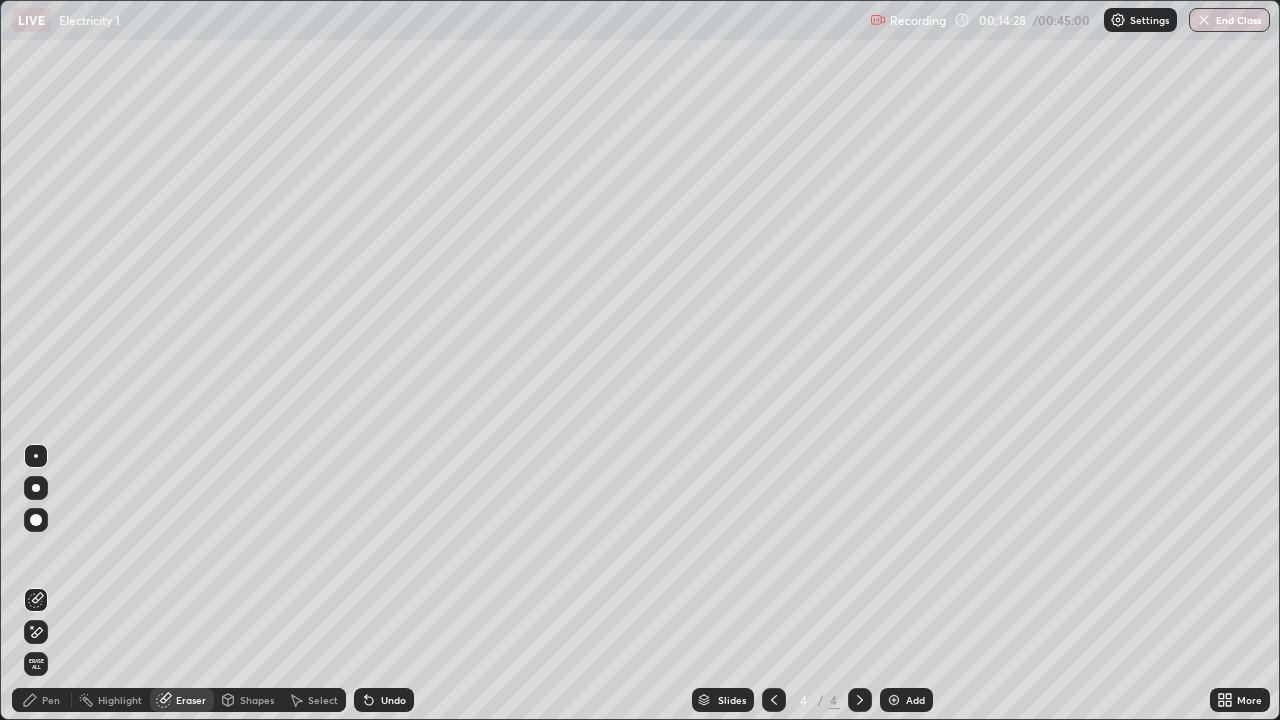 click on "Pen" at bounding box center [51, 700] 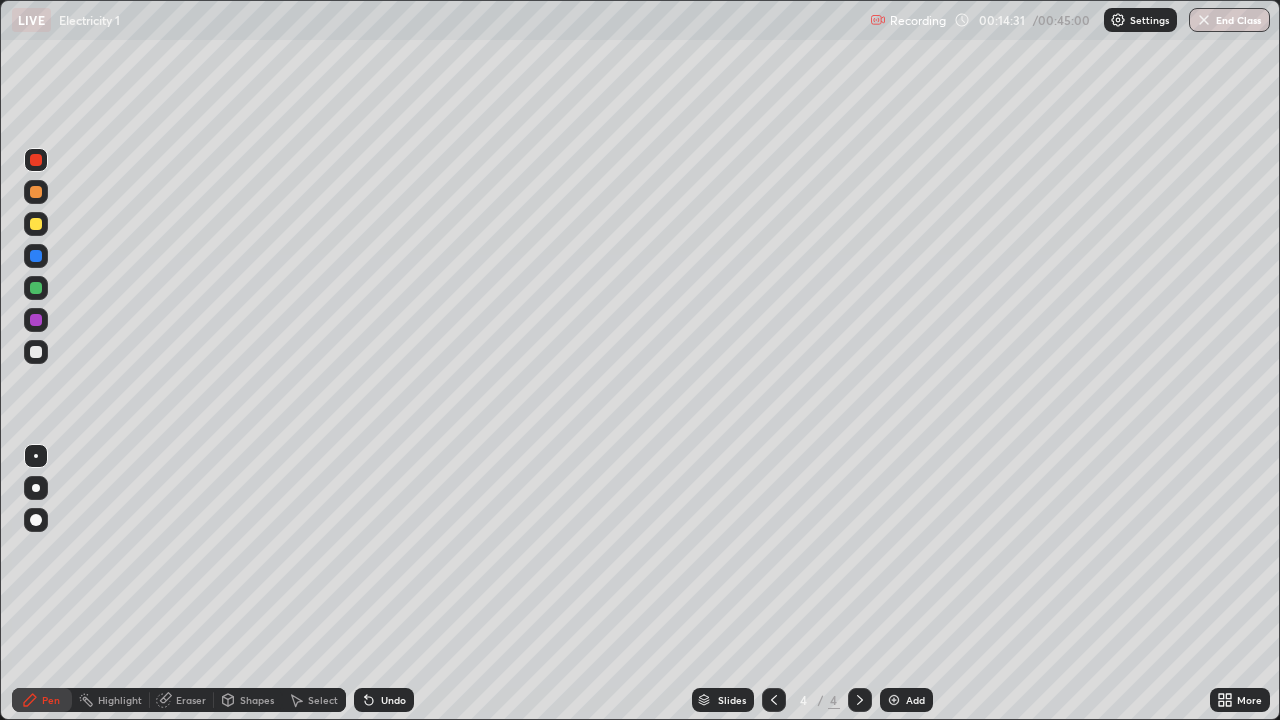 click on "Undo" at bounding box center [393, 700] 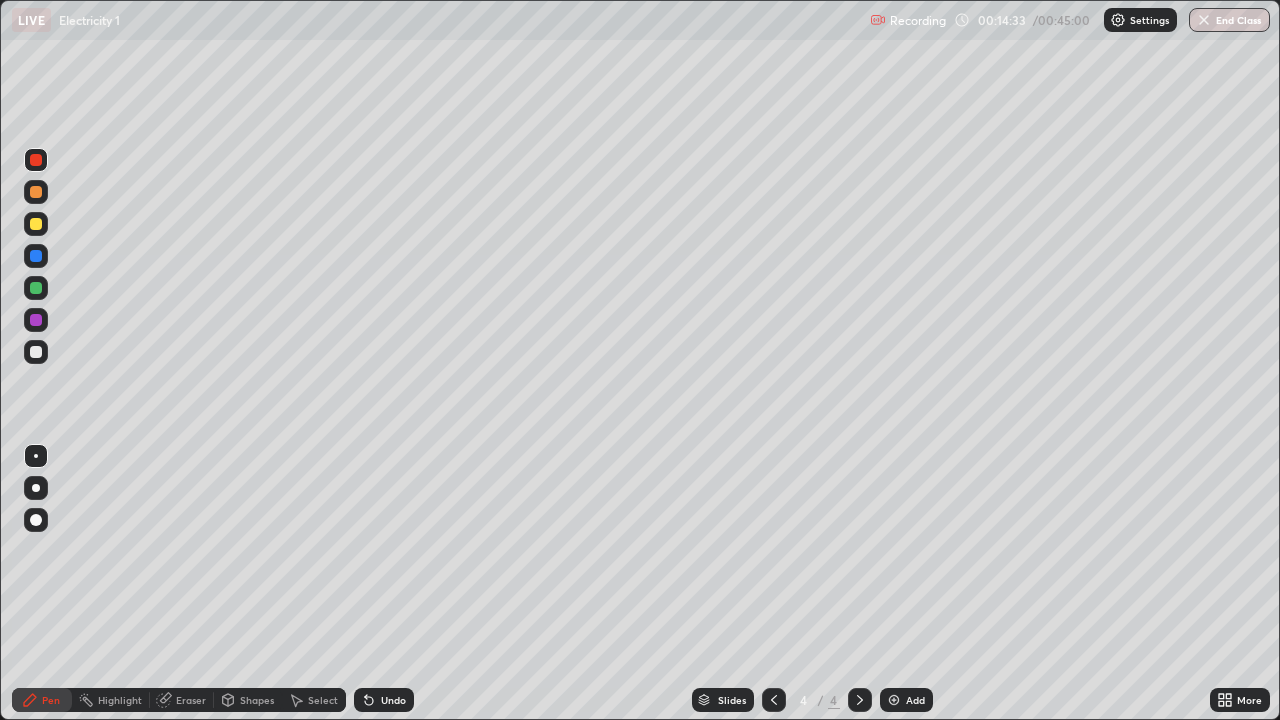click at bounding box center (36, 352) 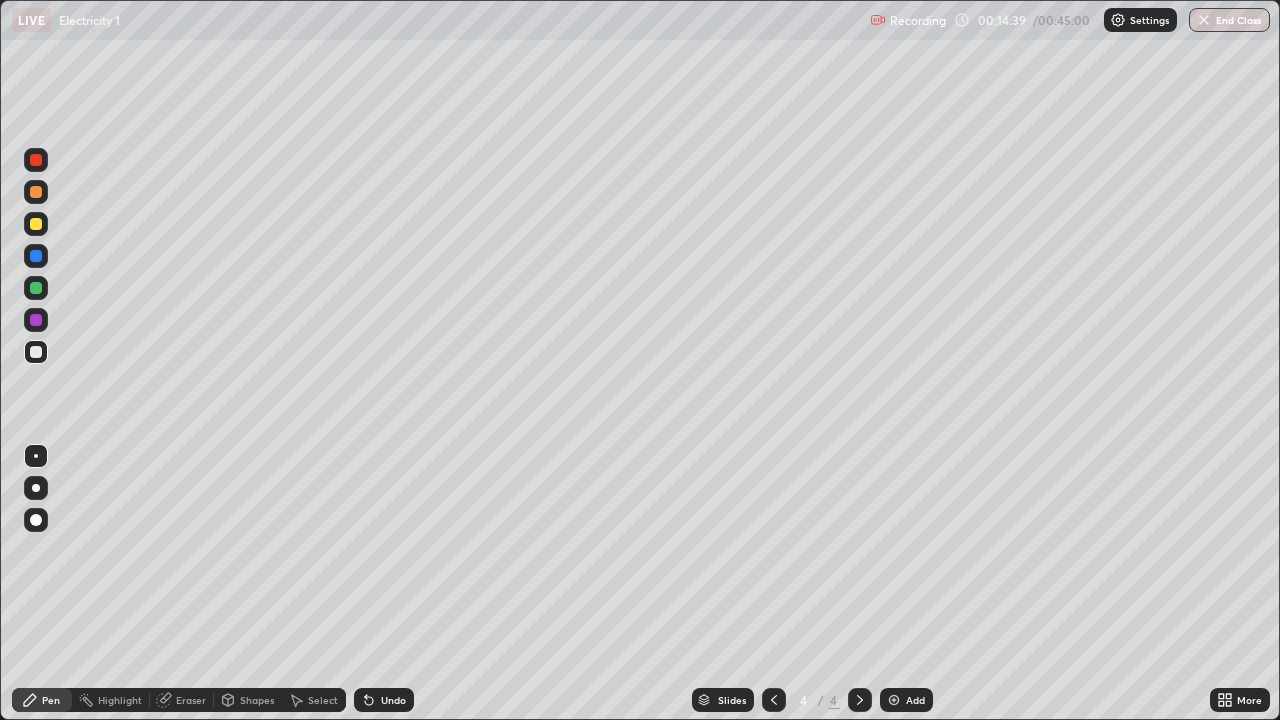 click at bounding box center (36, 256) 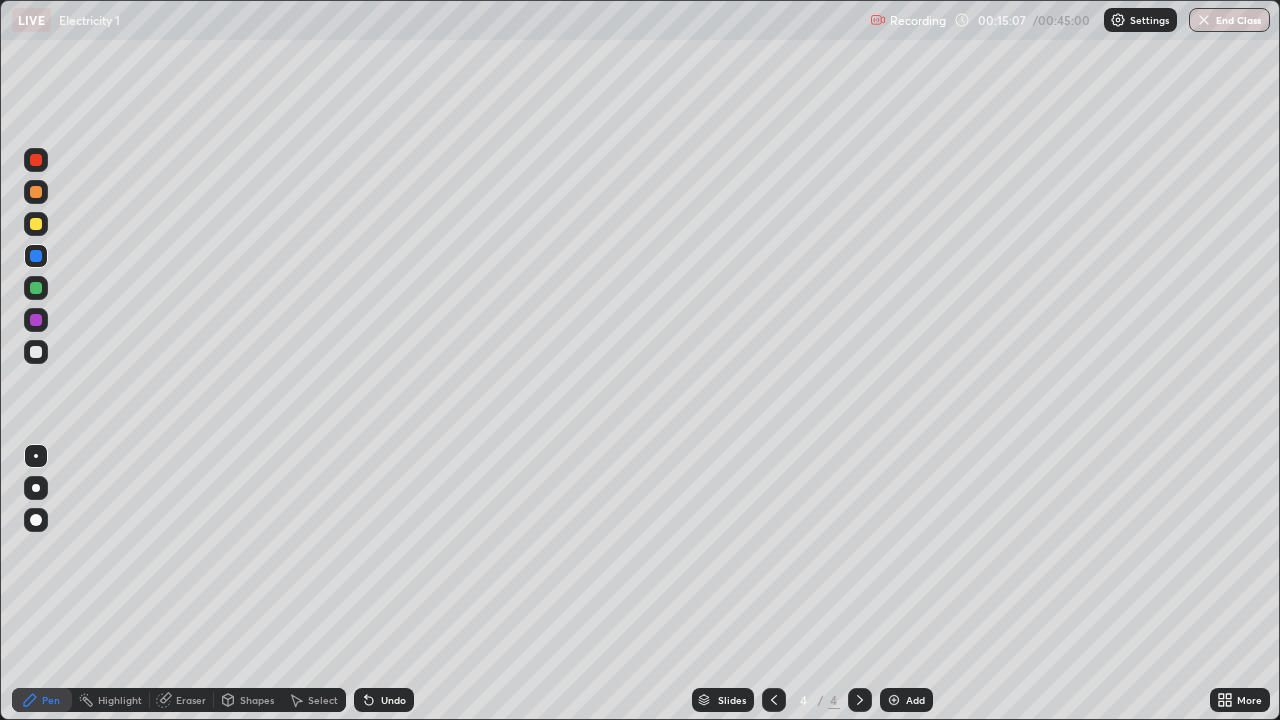 click at bounding box center (36, 320) 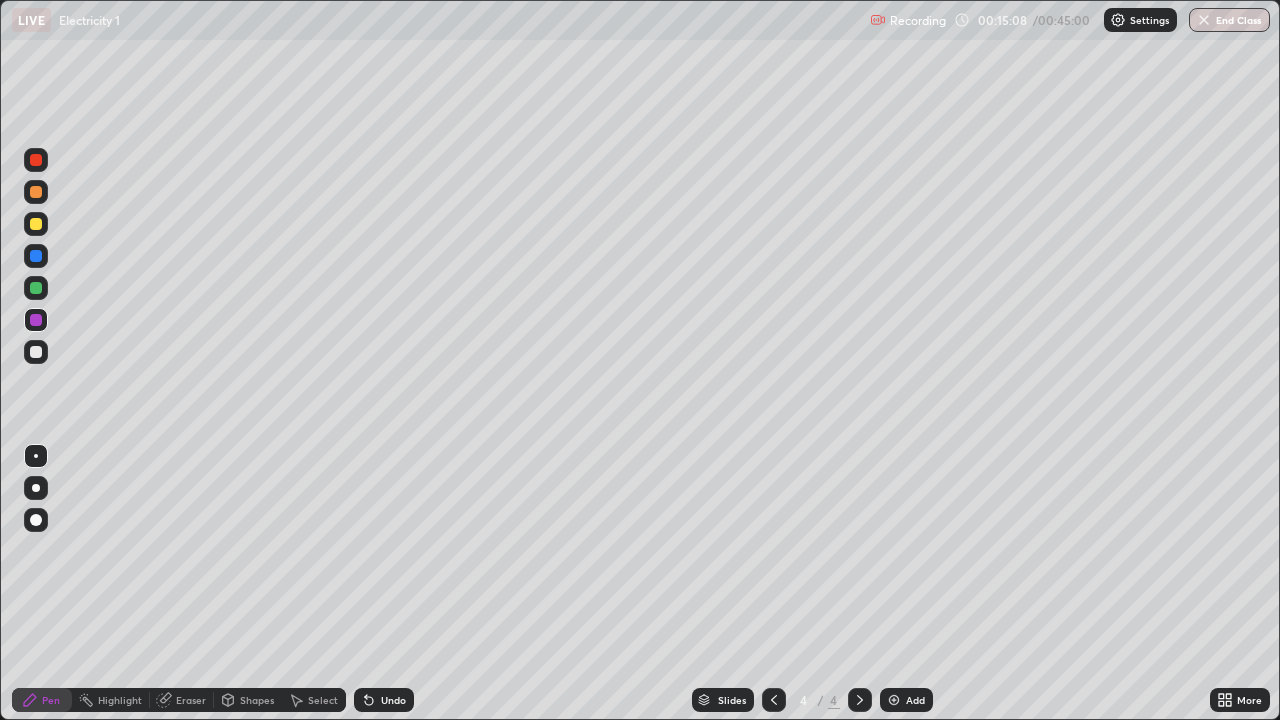 click at bounding box center [36, 288] 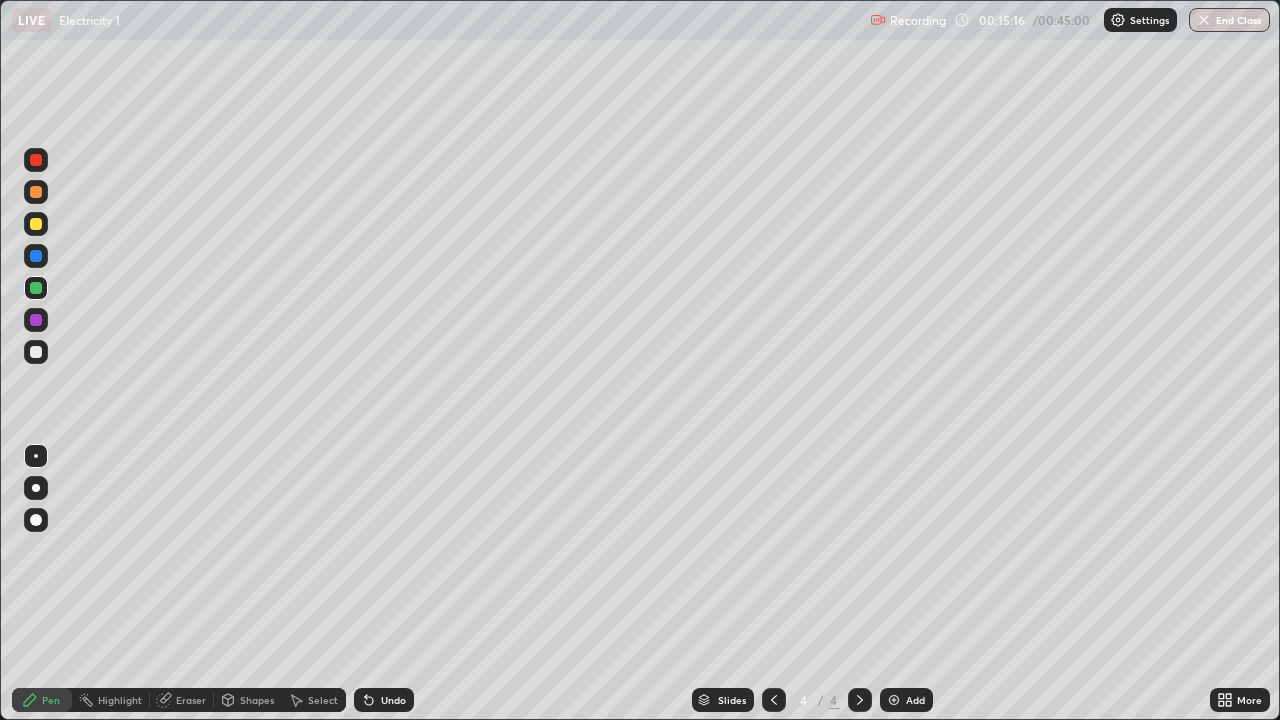 click on "Undo" at bounding box center [393, 700] 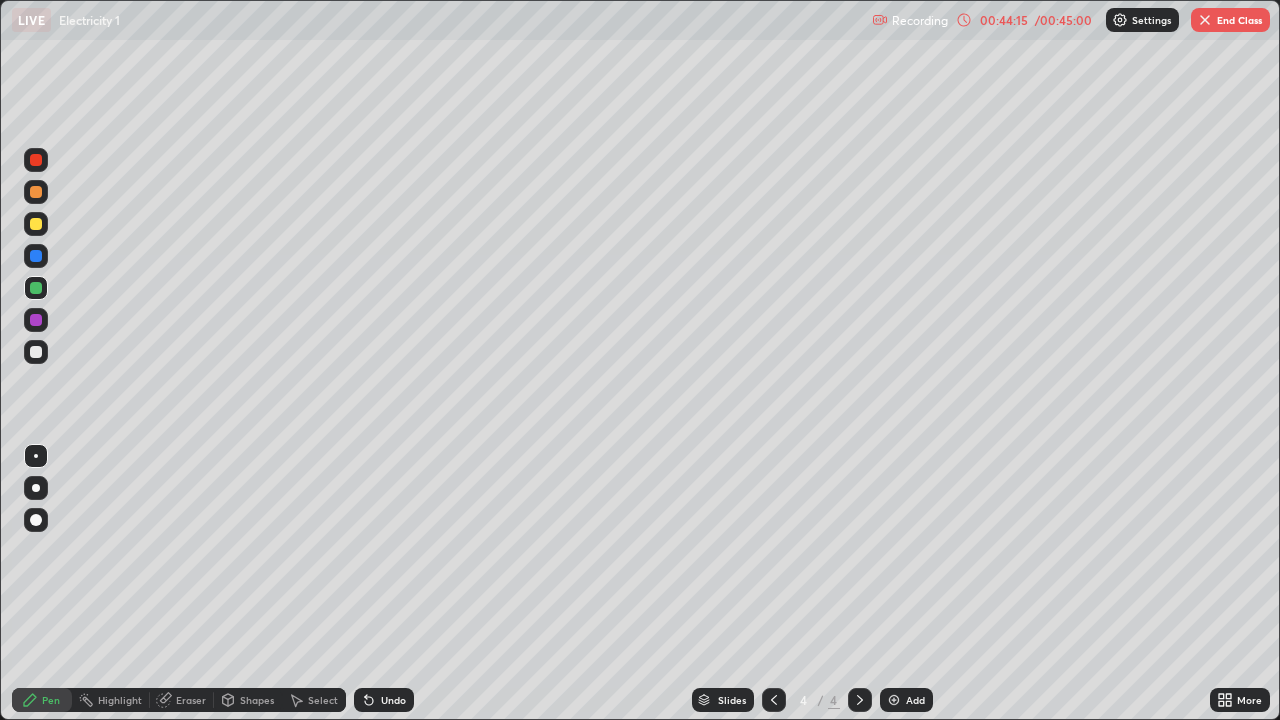 click on "End Class" at bounding box center (1230, 20) 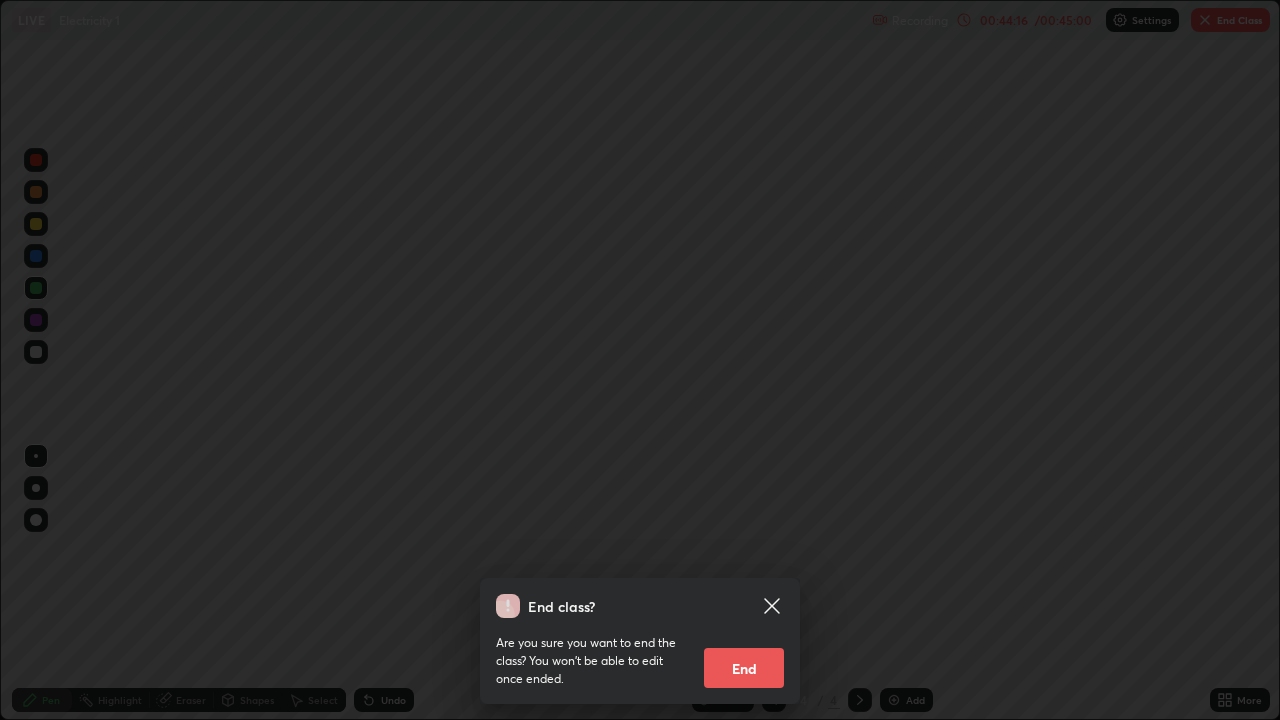 click on "End" at bounding box center (744, 668) 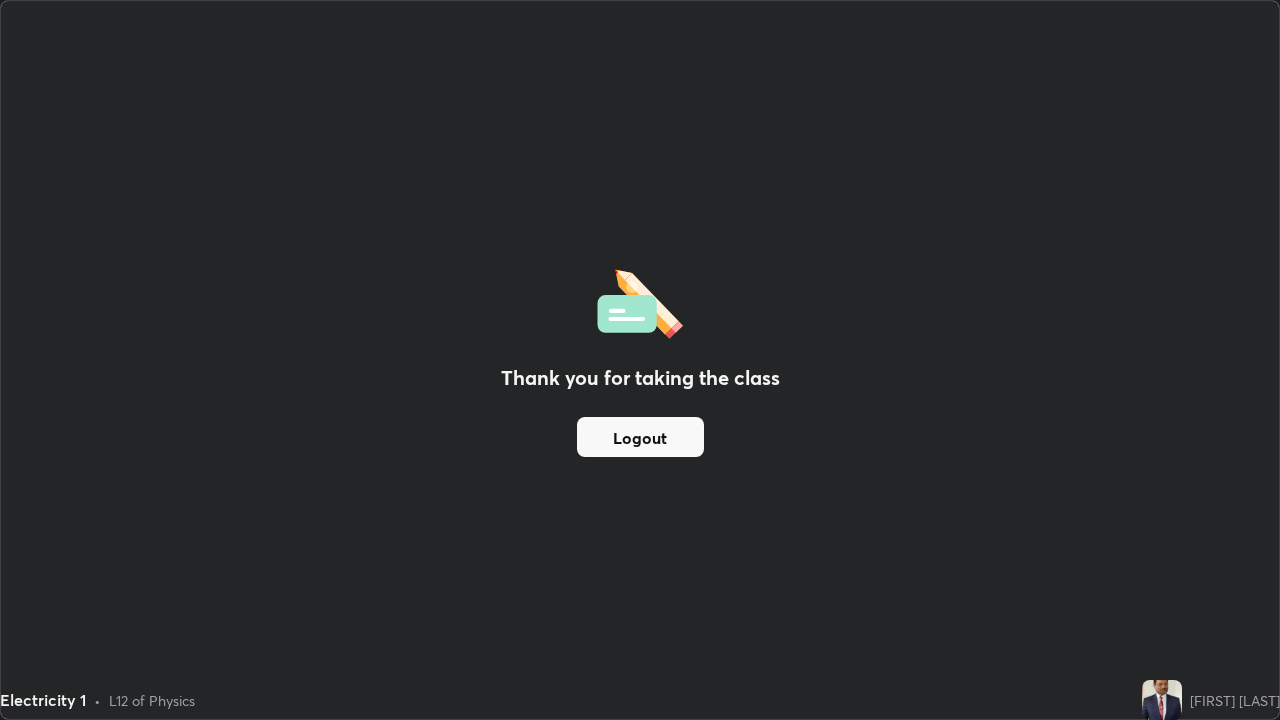 click on "Logout" at bounding box center [640, 437] 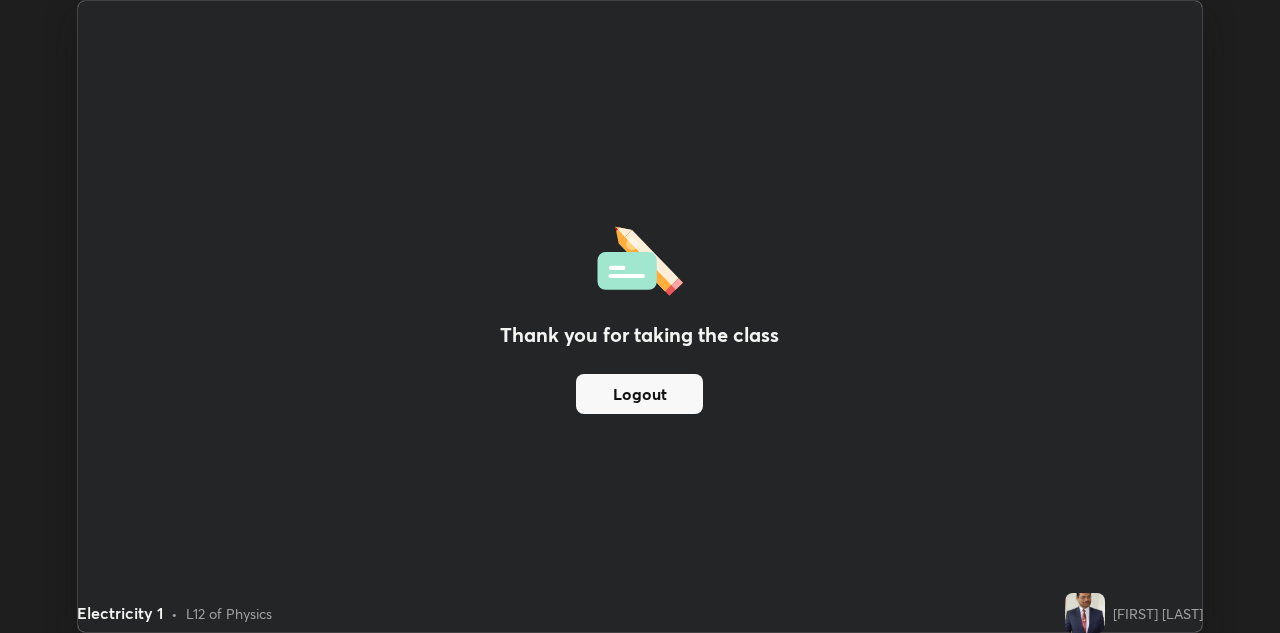 scroll, scrollTop: 633, scrollLeft: 1280, axis: both 